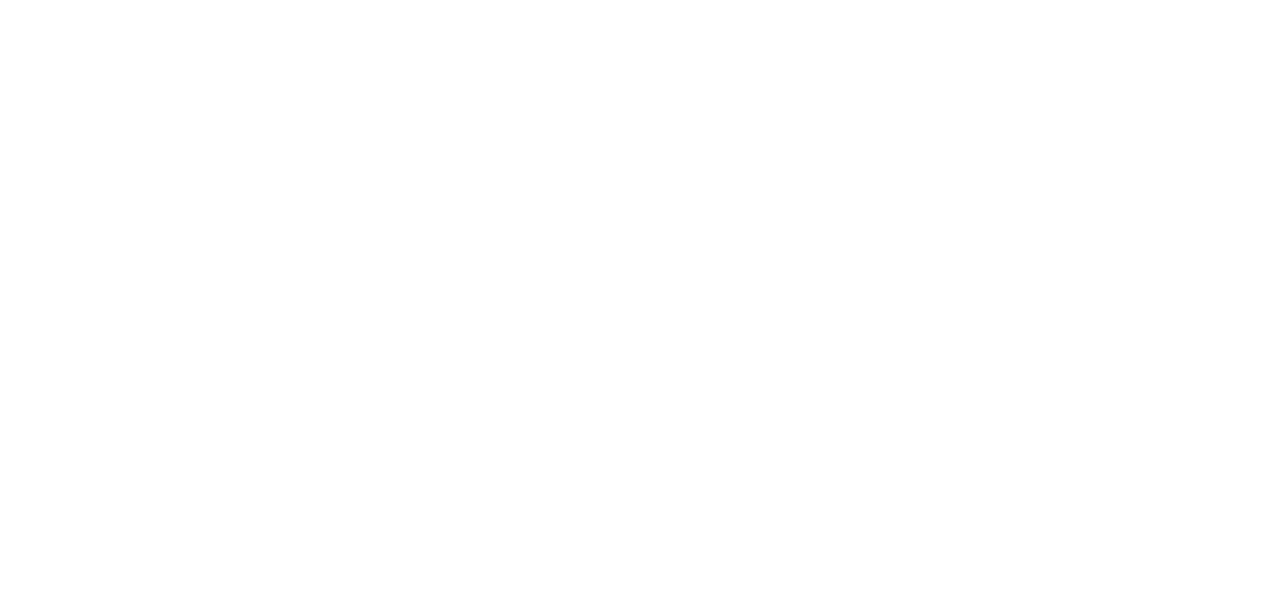 scroll, scrollTop: 0, scrollLeft: 0, axis: both 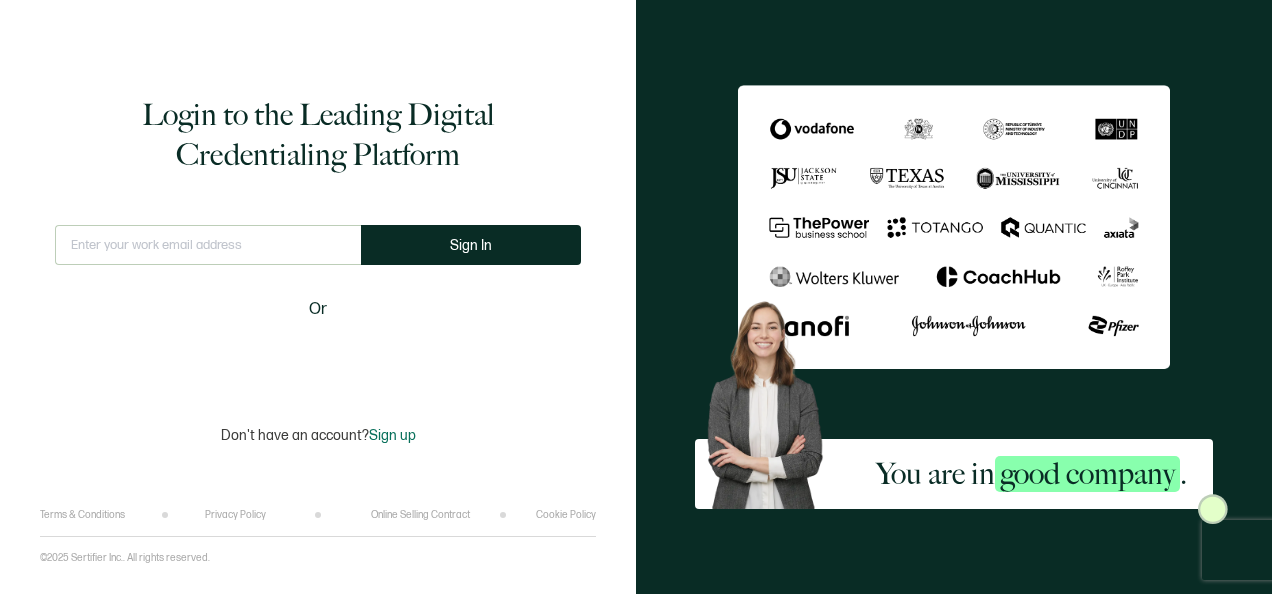 click at bounding box center [208, 245] 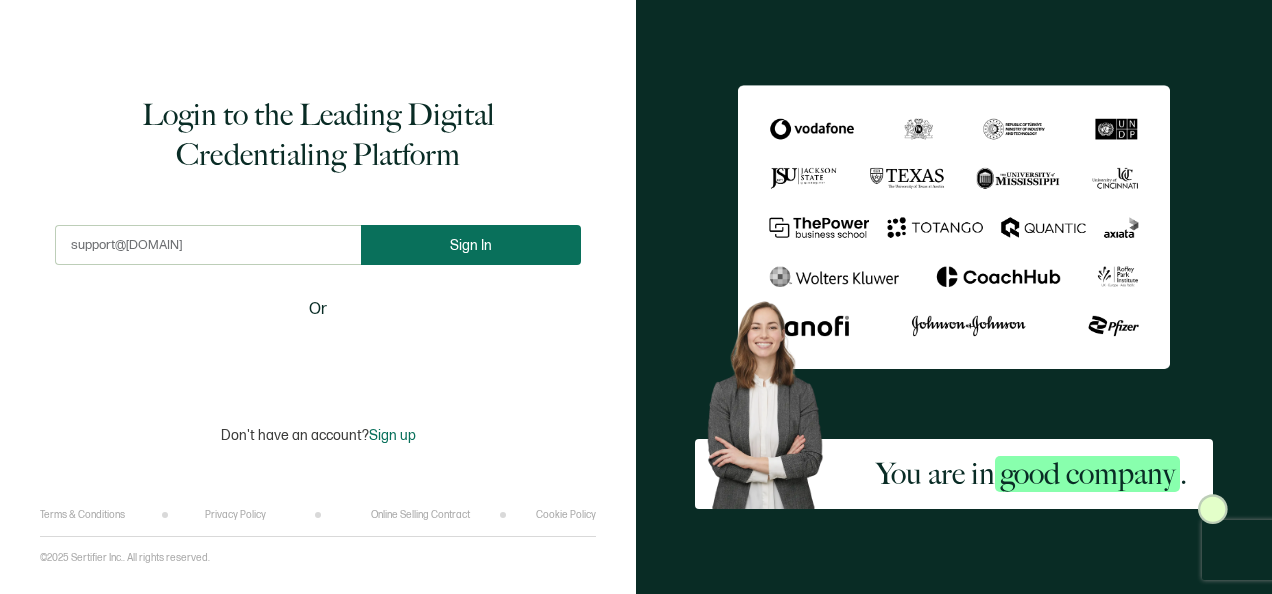 click on "Sign In" at bounding box center [471, 245] 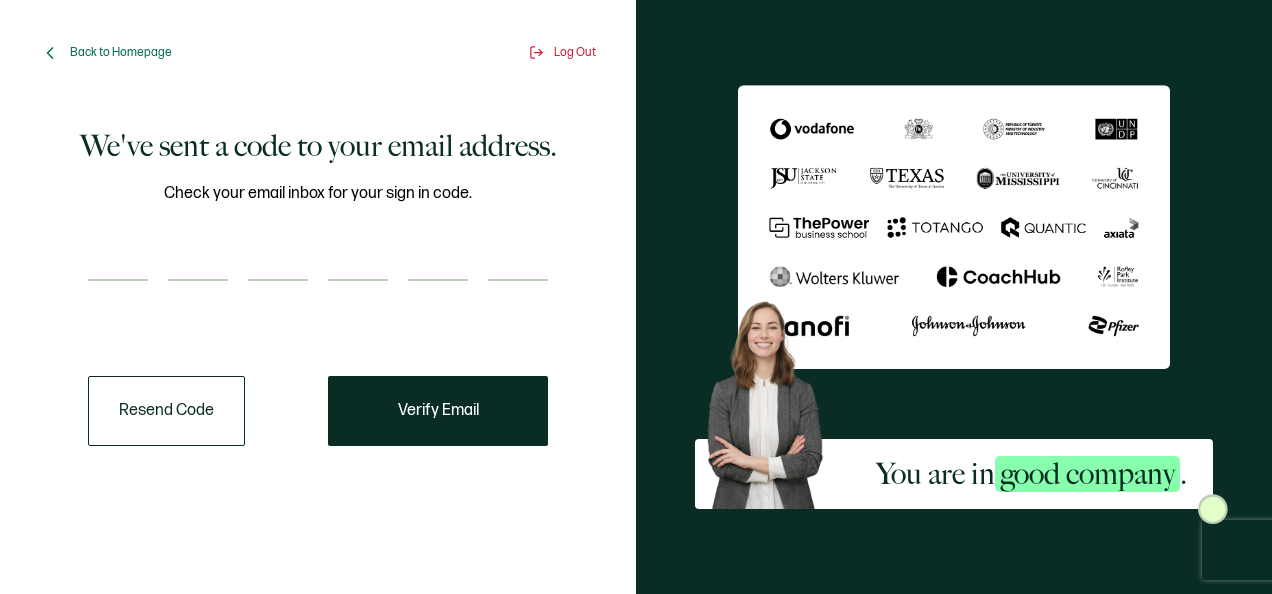 click at bounding box center (118, 261) 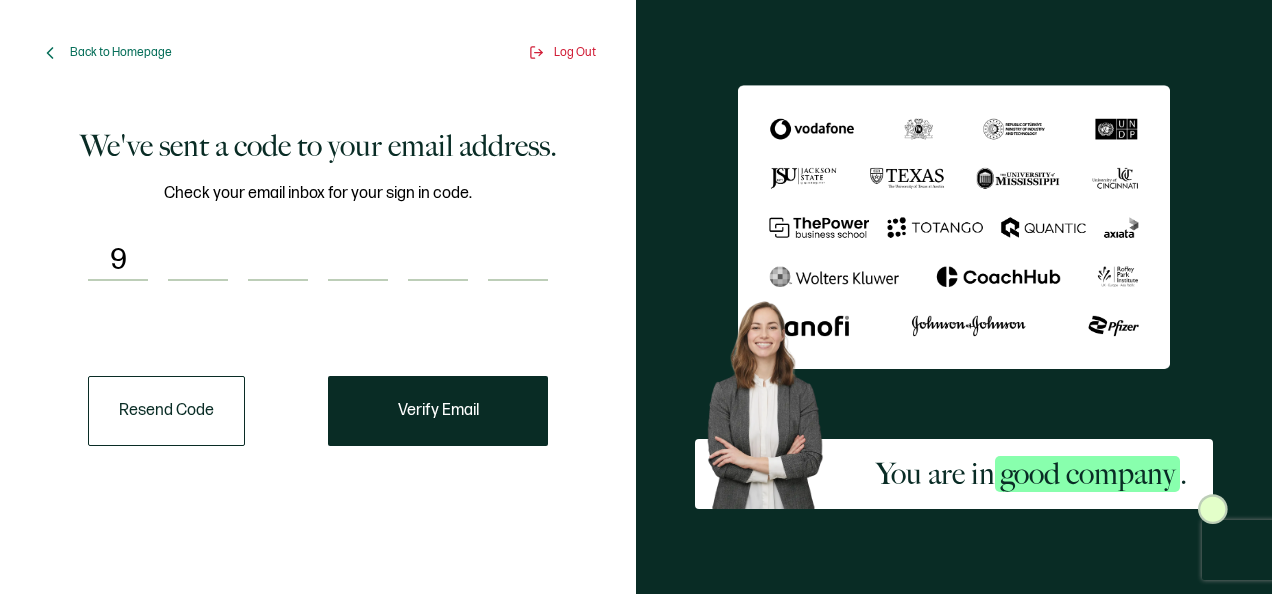 type on "8" 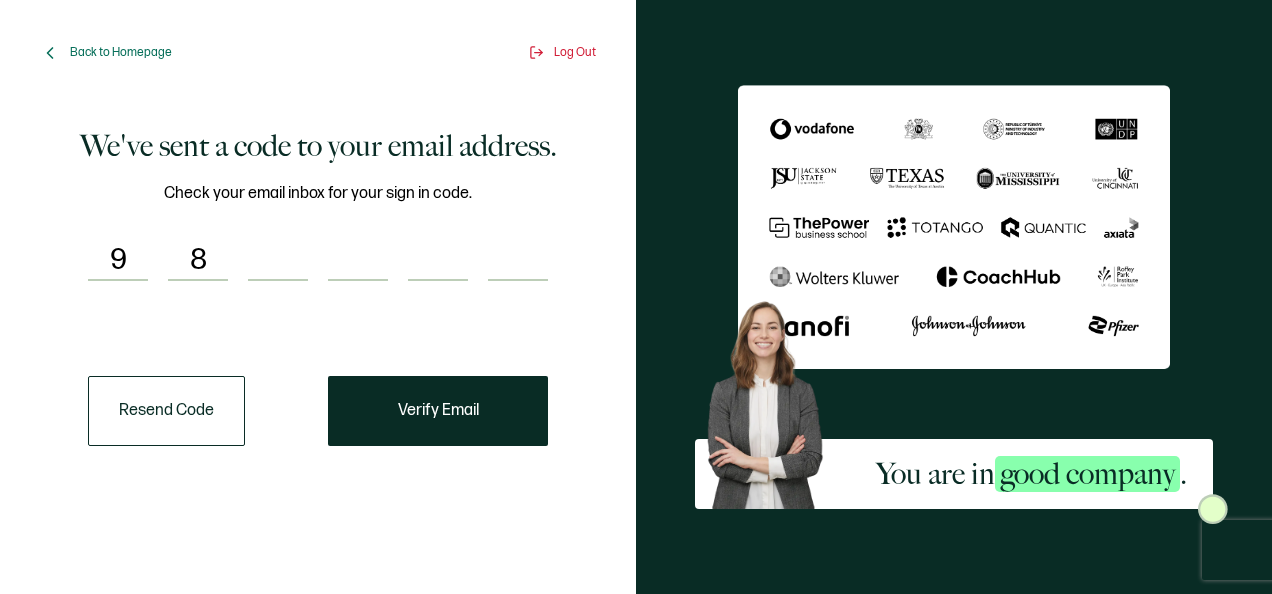 type on "9" 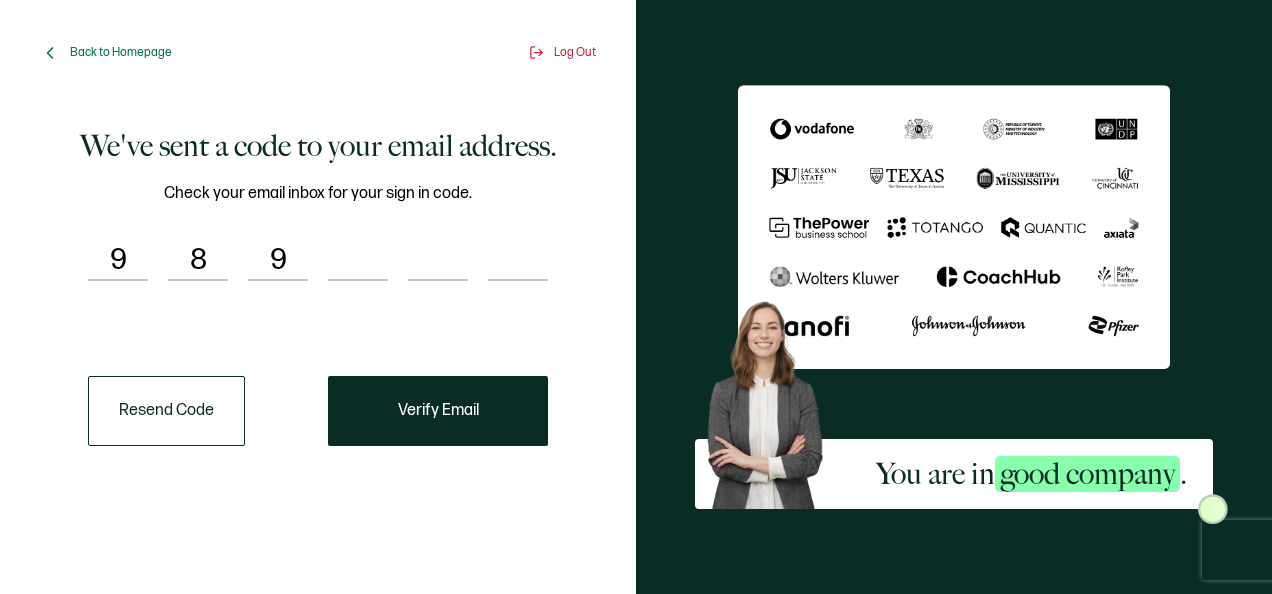 type on "6" 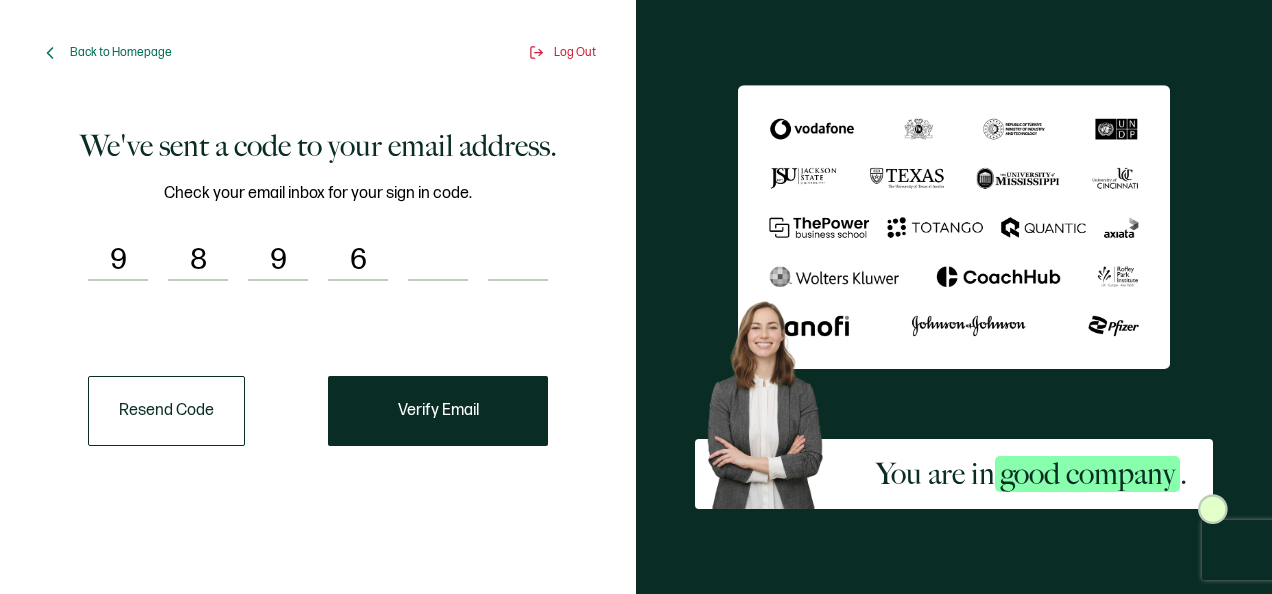 type on "0" 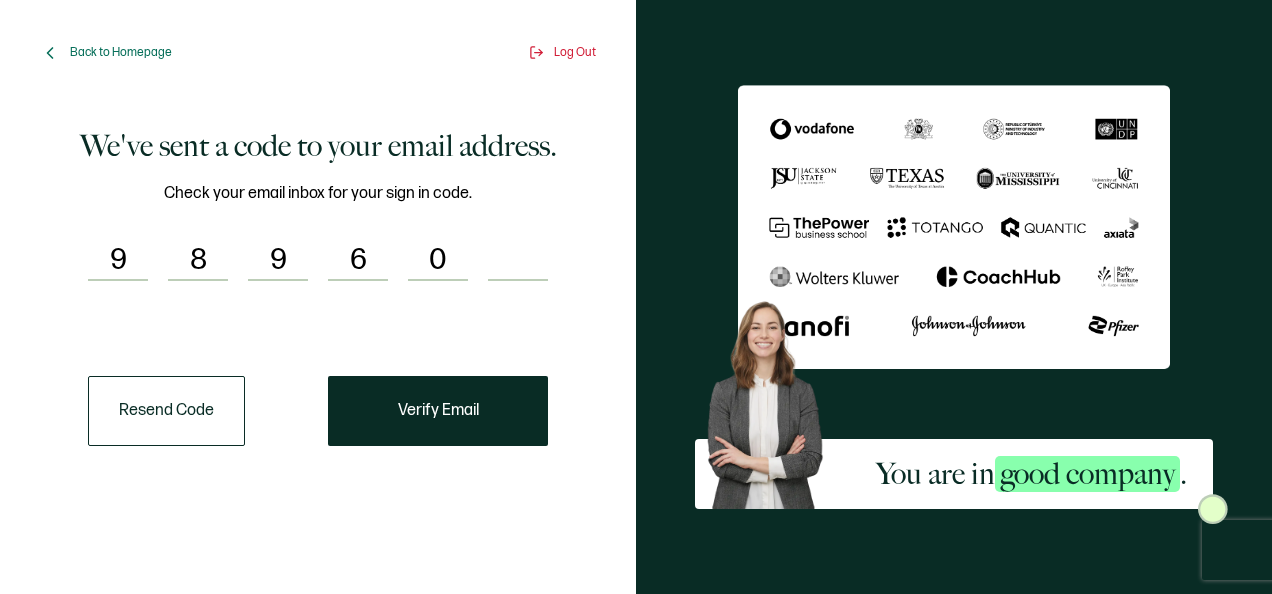 type on "6" 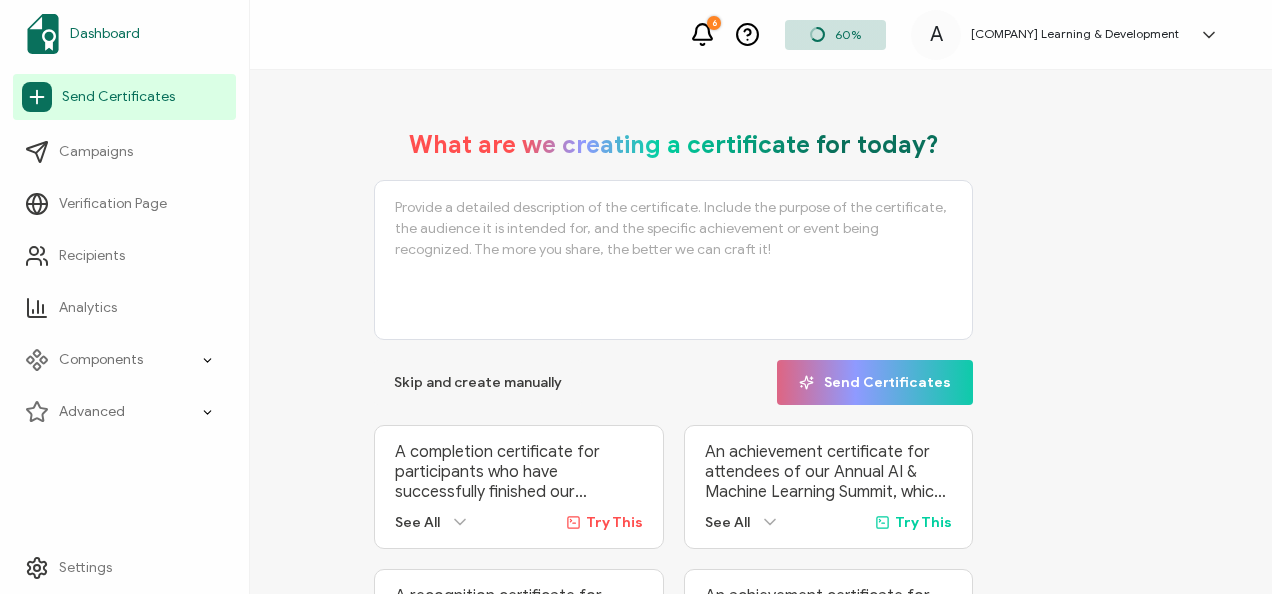 click on "Dashboard" at bounding box center [105, 34] 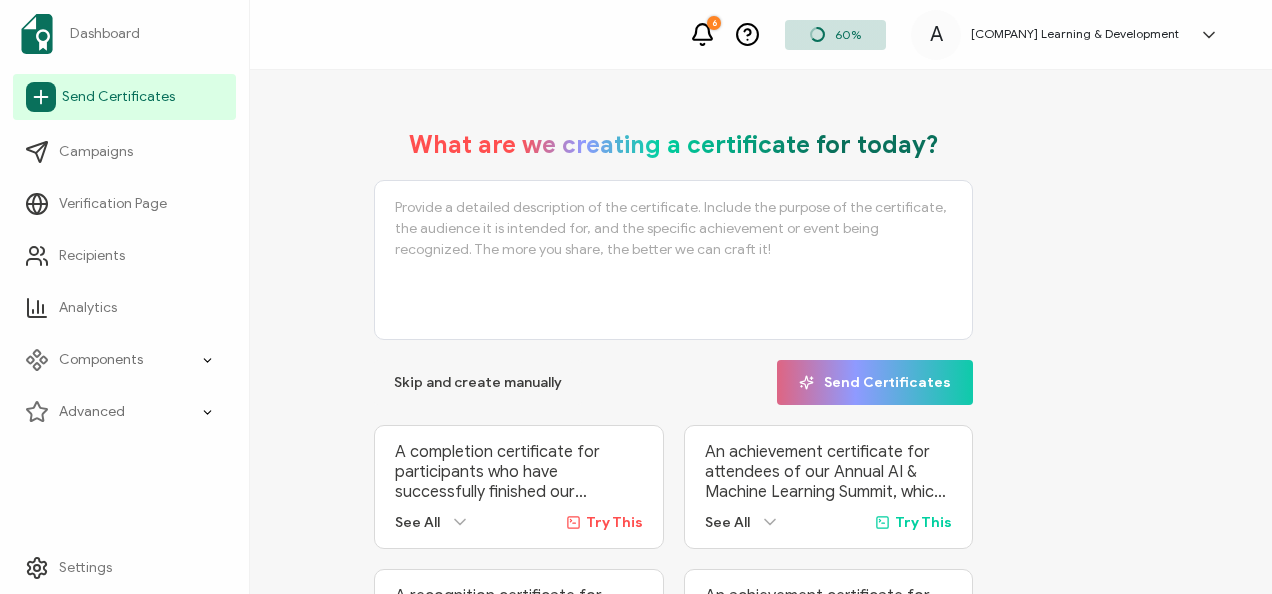click on "Send Certificates" at bounding box center (118, 97) 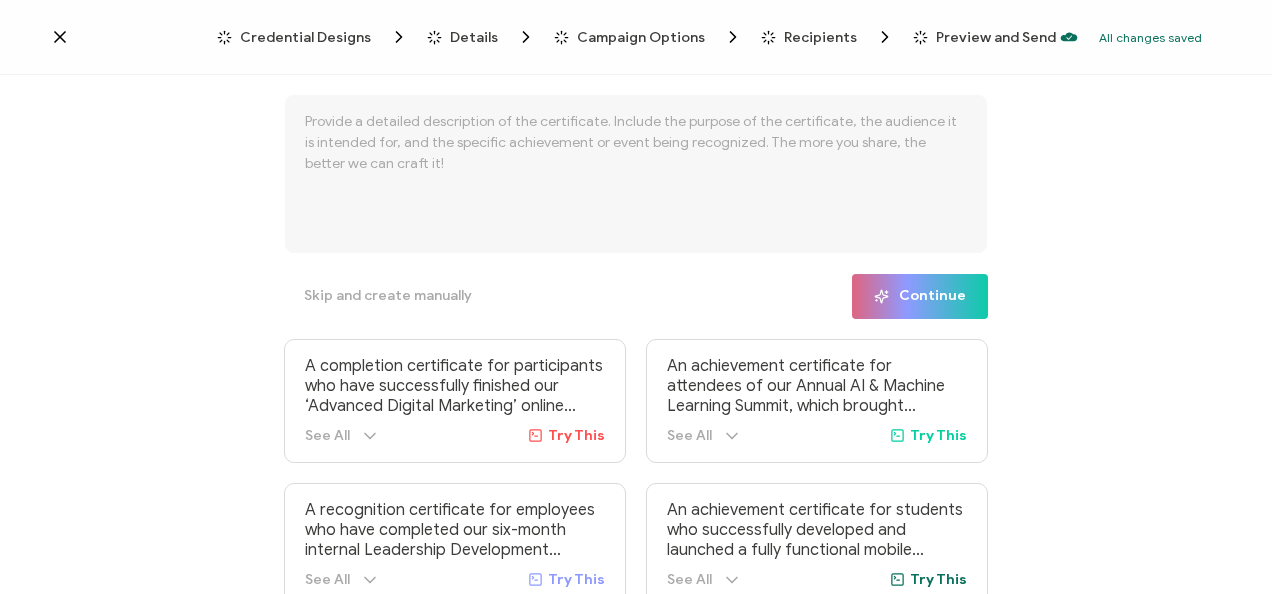 scroll, scrollTop: 0, scrollLeft: 0, axis: both 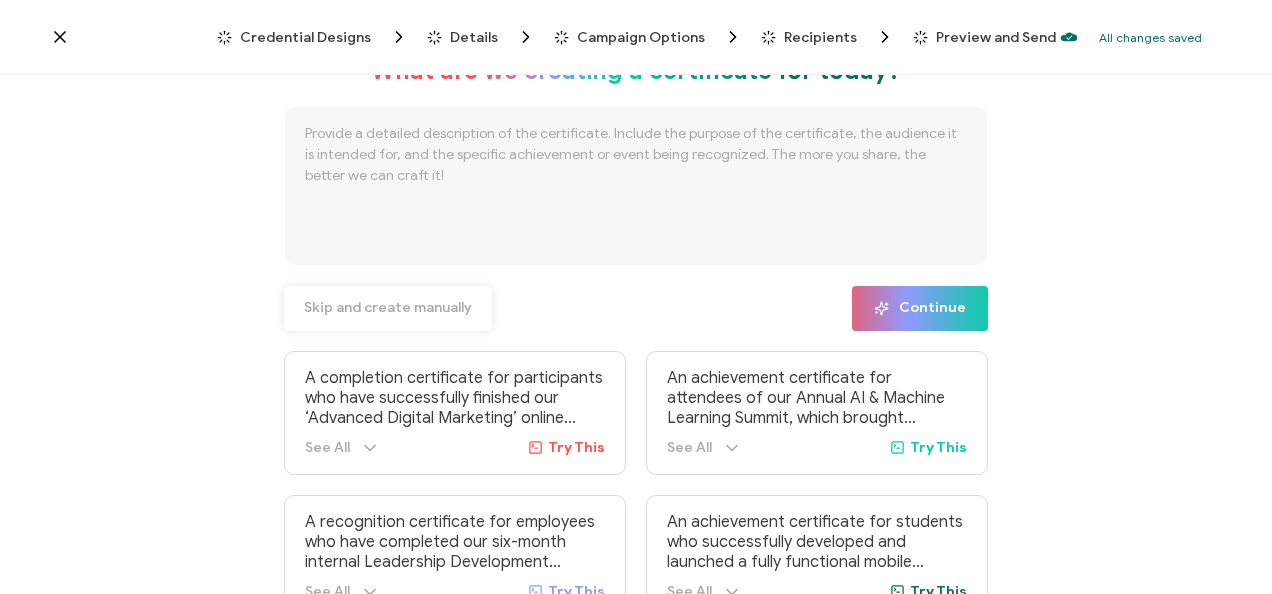 click on "Skip and create manually" at bounding box center (388, 308) 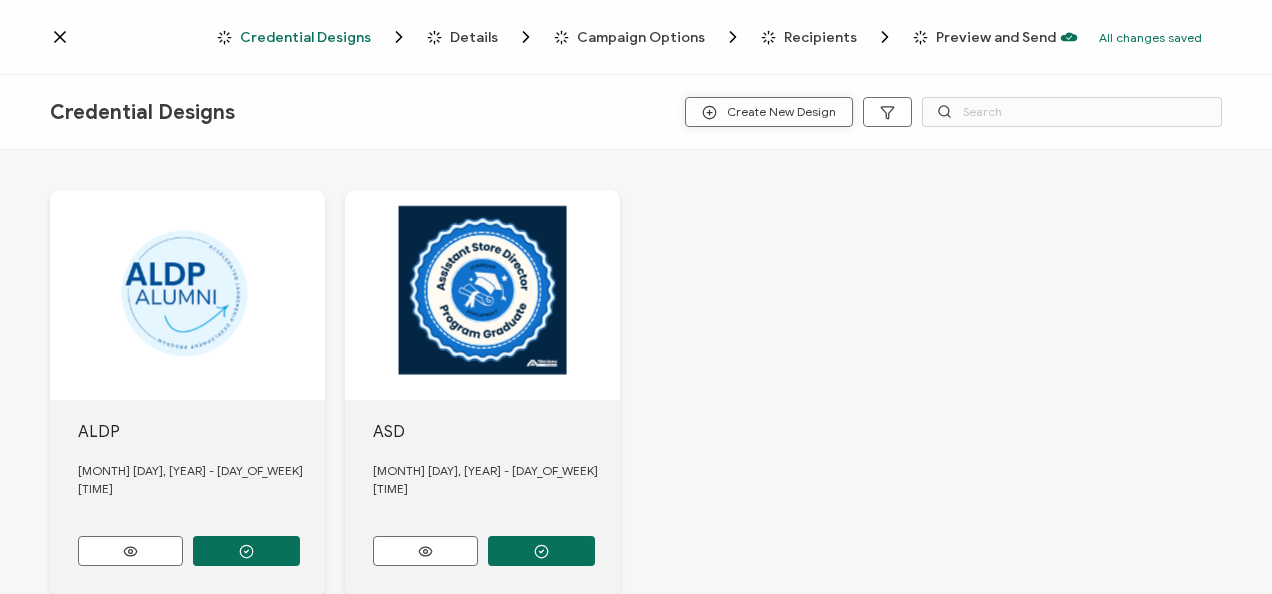 click on "Create New Design" at bounding box center (769, 112) 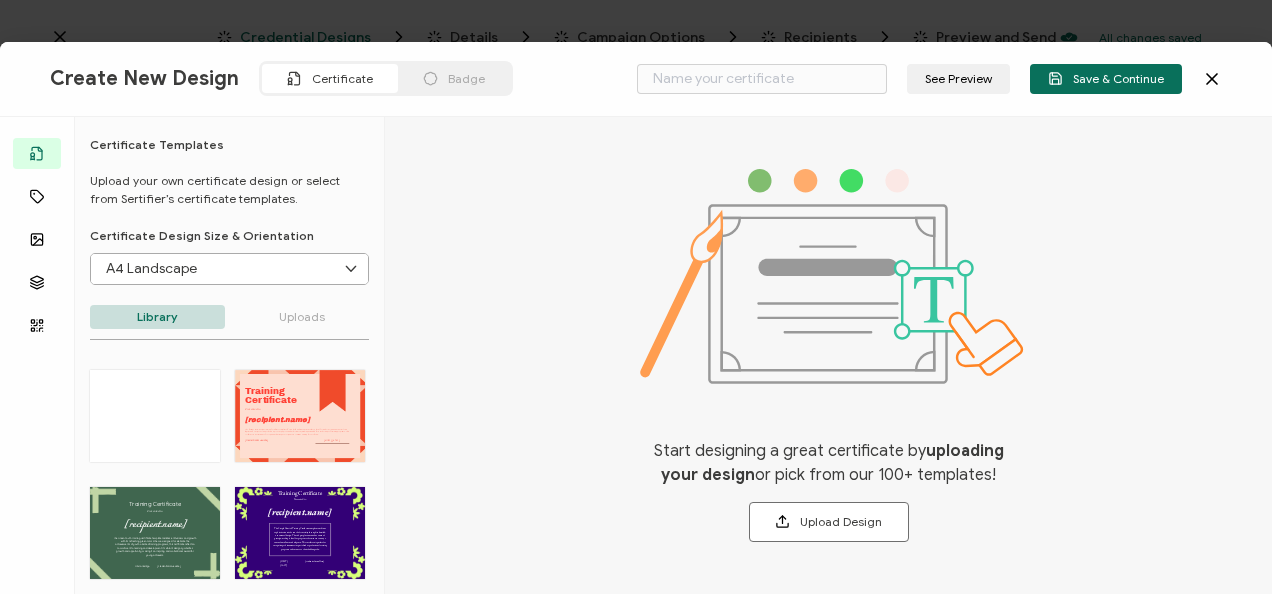 type on "Blank" 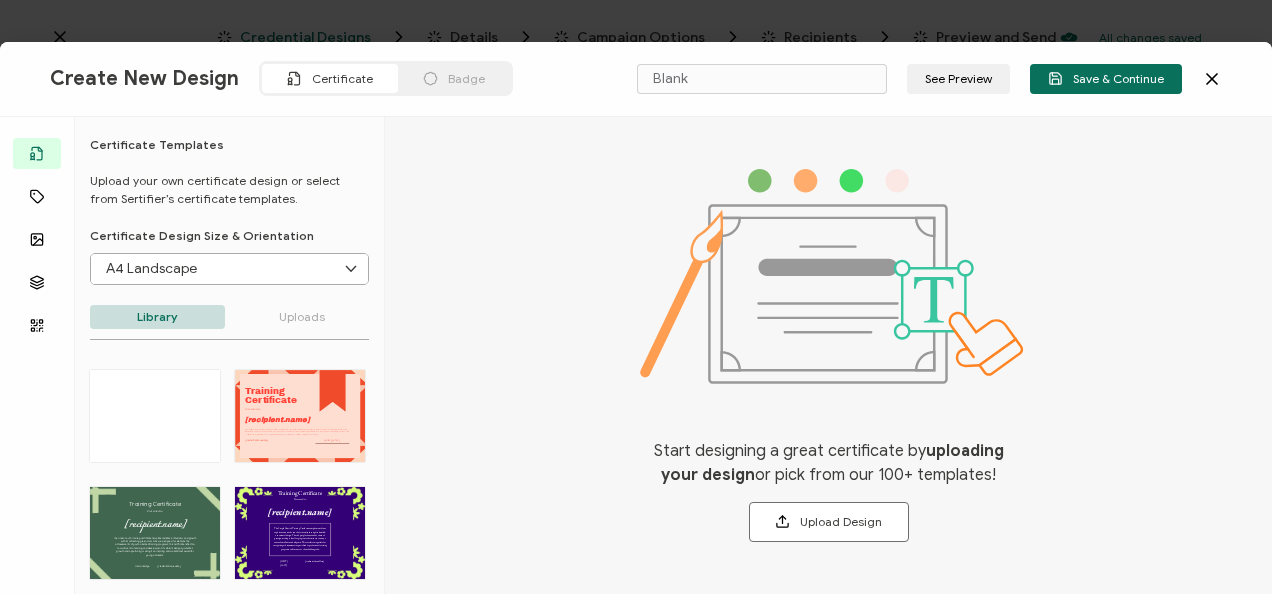 click 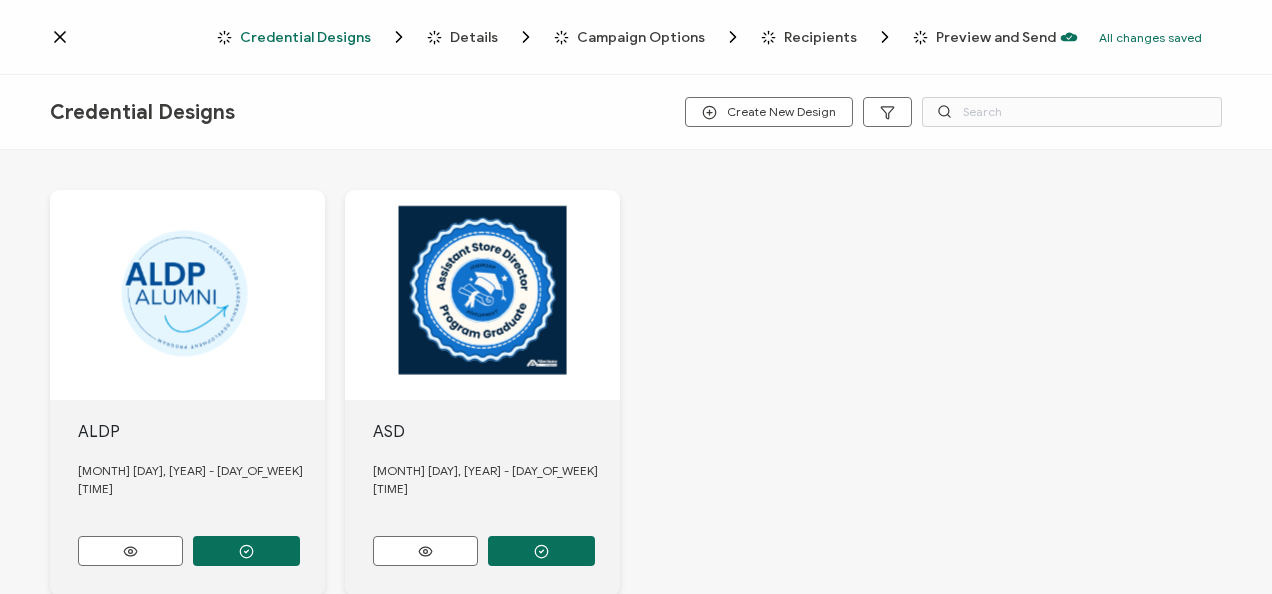 click at bounding box center [187, 295] 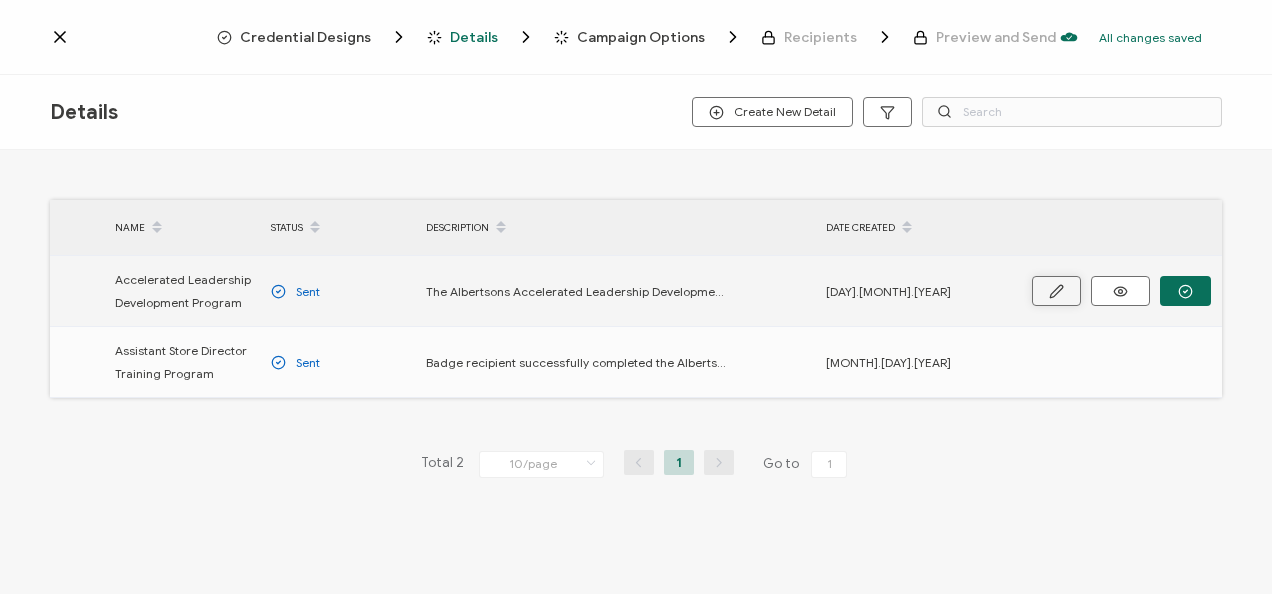 click at bounding box center [1056, 291] 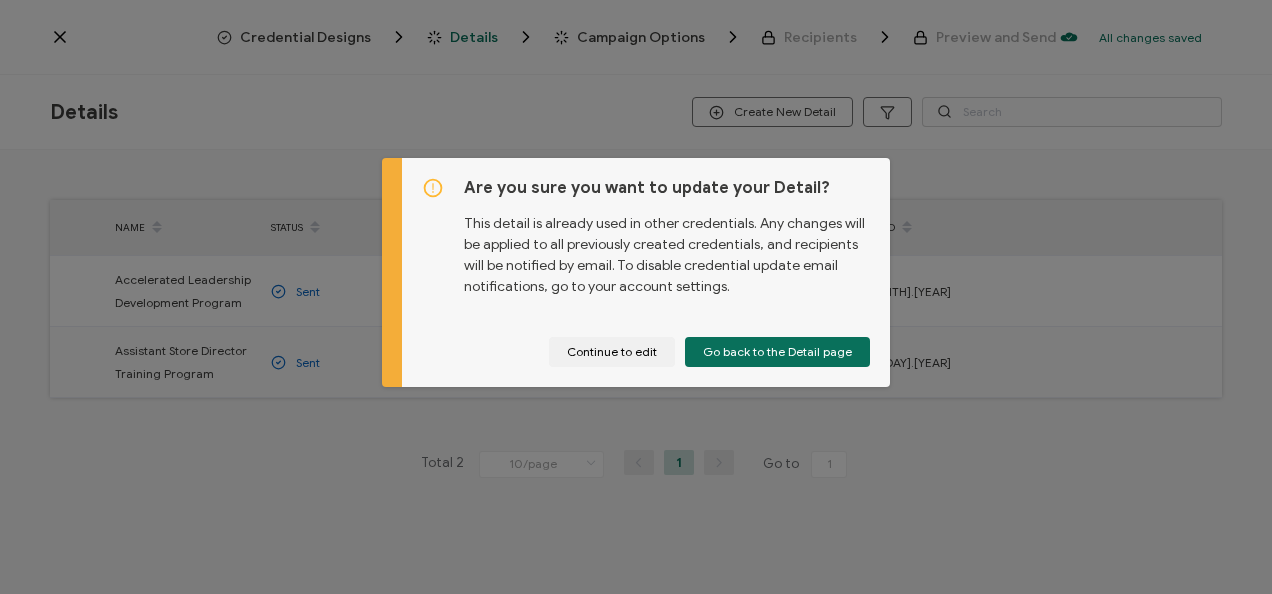 click on "Are you sure you want to update your Detail?   This detail is already used in other credentials. Any changes will be applied to all previously created credentials, and recipients will be notified by email. To disable credential update email notifications, go to your account settings.
Continue to edit
Go back to the Detail page" at bounding box center [636, 297] 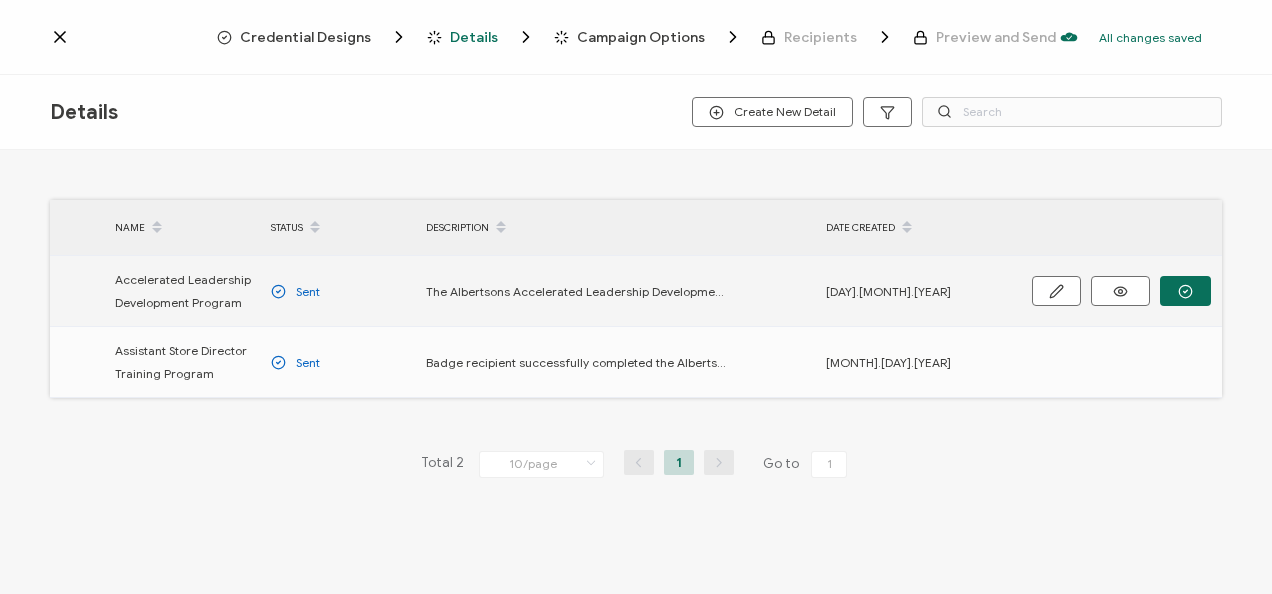 click on "The Albertsons Accelerated Leadership Development Program is a transformative journey designed to cultivate the next generation of leaders by embedding ACI's core leadership values. This comprehensive program emphasizes the three pivotal leadership ideals: Leading Self, Leading Others, and Leading Results. Through the experience, leaders will expand their internal network, while developing their own Leadership Promise to commit to personal development goals." at bounding box center (576, 291) 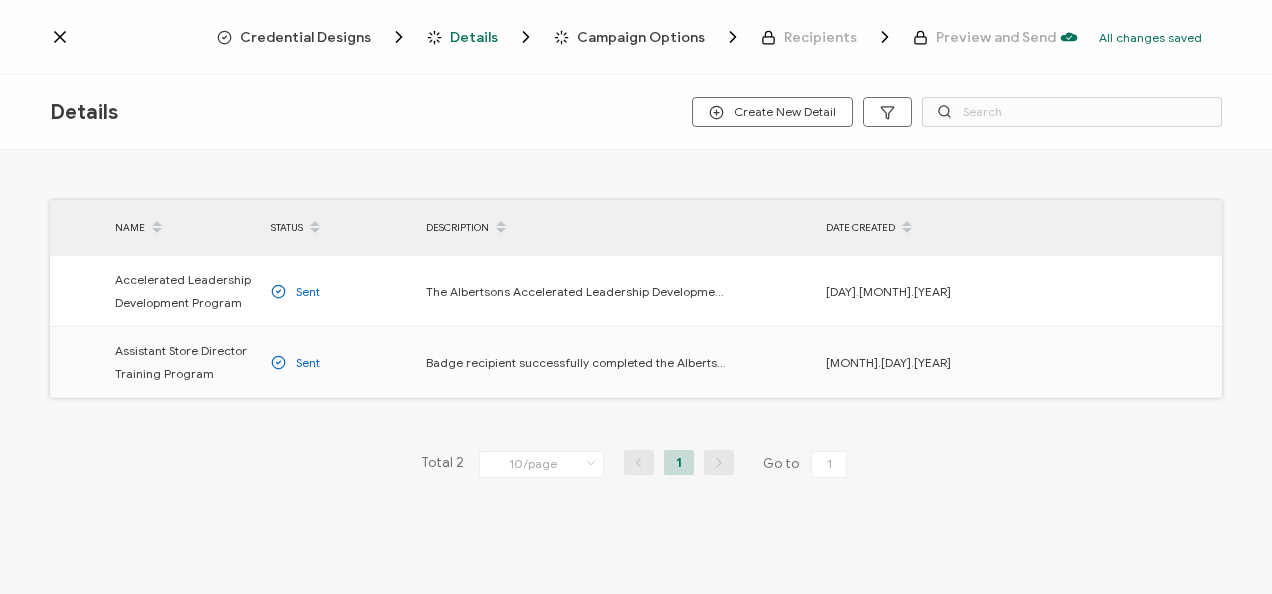 click at bounding box center (501, 228) 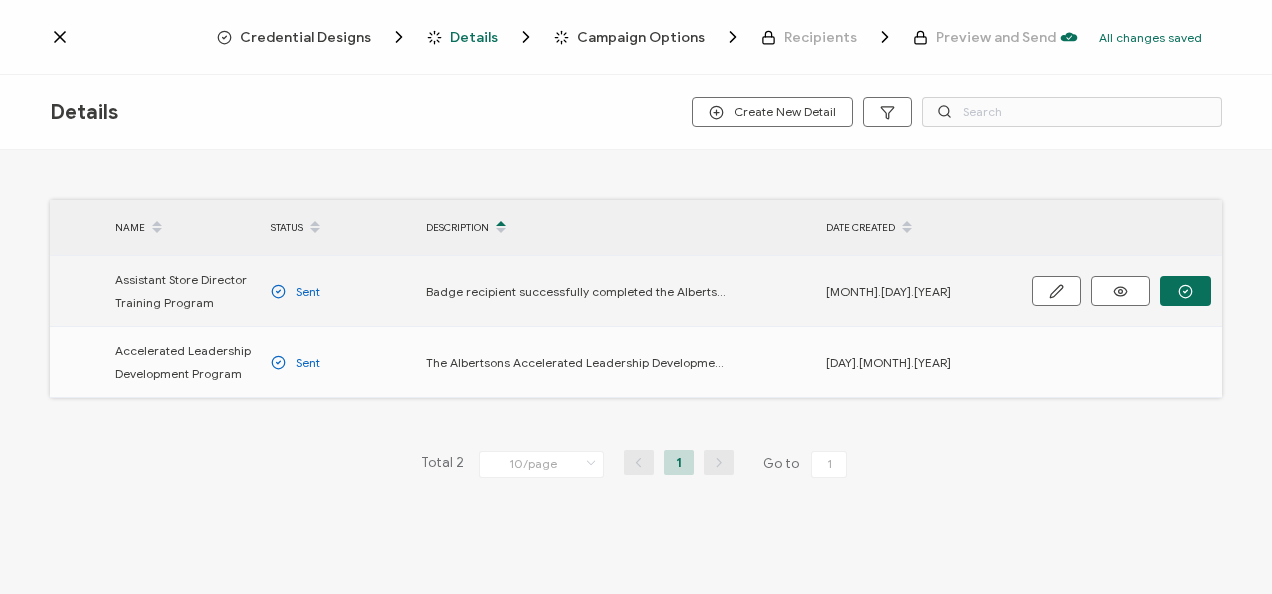 click on "Badge recipient successfully completed the Albertsons Companies Assistant Store Director Training Program. This 11-week intensive program is for high potential assoicates who to grow their skills as a leader. The program prepares trainees to assume the role and responsibilities of an Assistant Store Director (ASD).
The program is designed as a 40-hour a week full-time commitment. Trainees (ASDTs) are re-assigned from their home store to a training store where they are guided through the program by a Training Store Director (TSD).
Participants are introduced to key topics essential to the ASD role each week, and then work closely with a Training Store Director to put those topics into practice. Badge recipient has a wealth of foundational knowledge and hands-on practice." at bounding box center (576, 291) 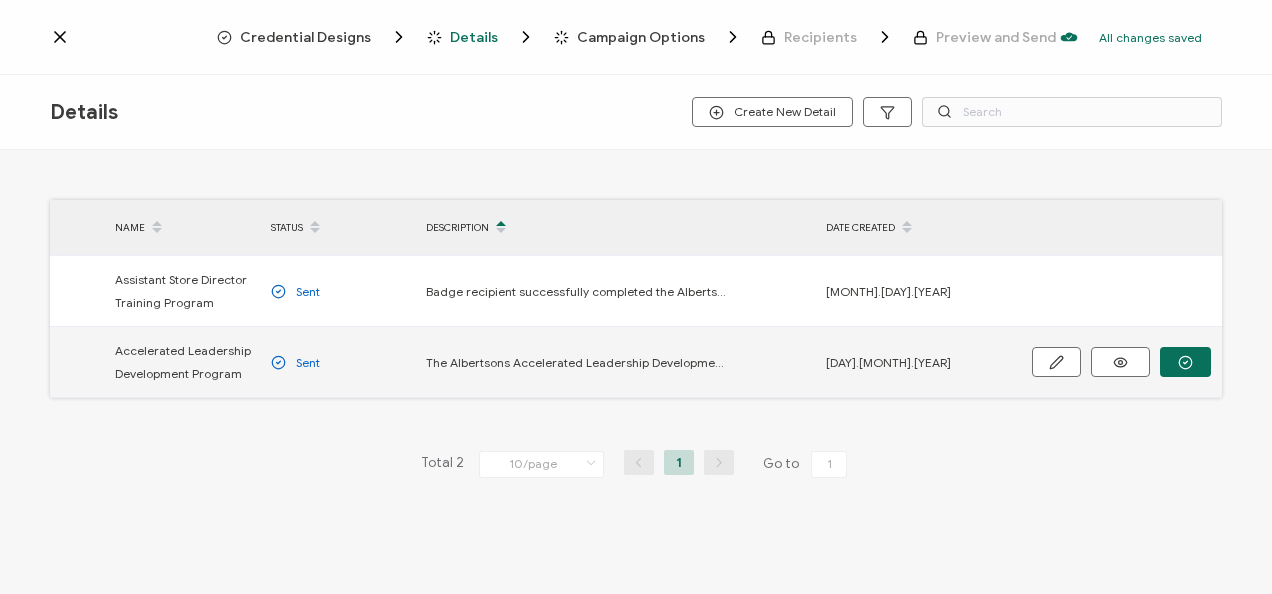 click on "The Albertsons Accelerated Leadership Development Program is a transformative journey designed to cultivate the next generation of leaders by embedding ACI's core leadership values. This comprehensive program emphasizes the three pivotal leadership ideals: Leading Self, Leading Others, and Leading Results. Through the experience, leaders will expand their internal network, while developing their own Leadership Promise to commit to personal development goals." at bounding box center [616, 362] 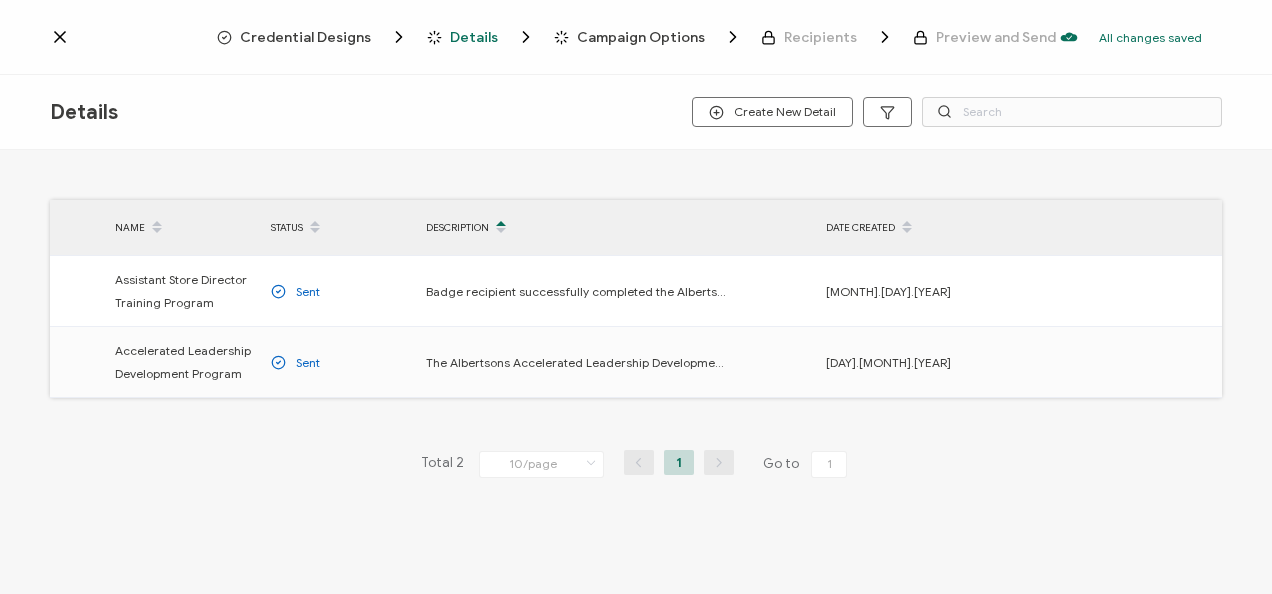 click at bounding box center (0, 0) 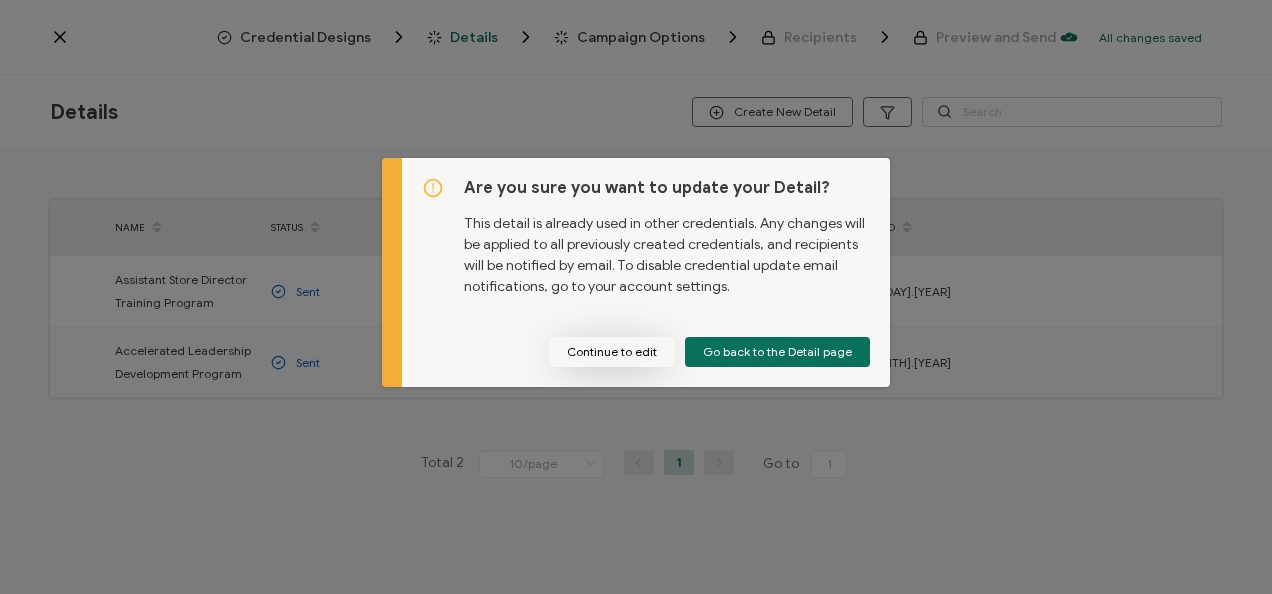 click on "Continue to edit" at bounding box center [612, 352] 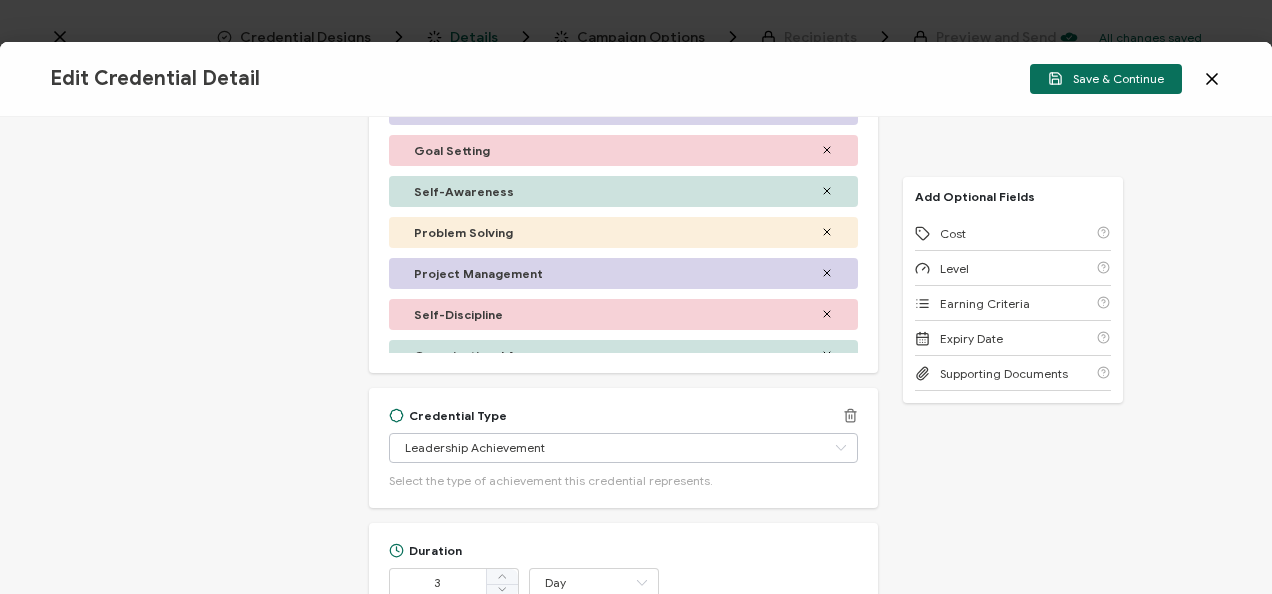 scroll, scrollTop: 940, scrollLeft: 0, axis: vertical 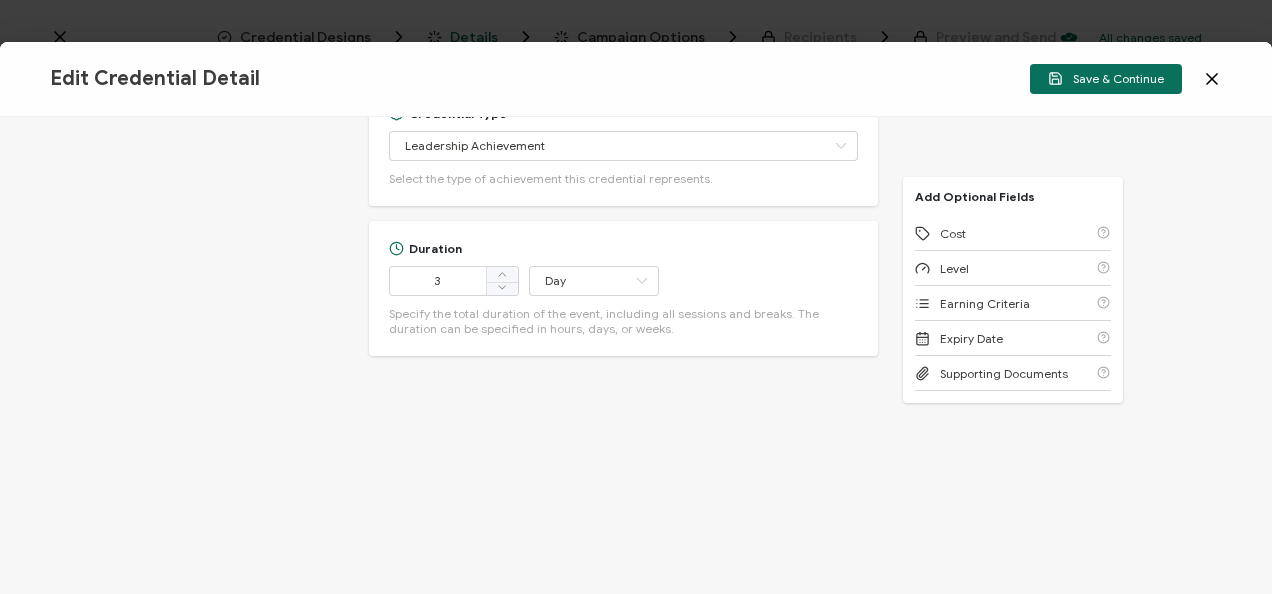 click 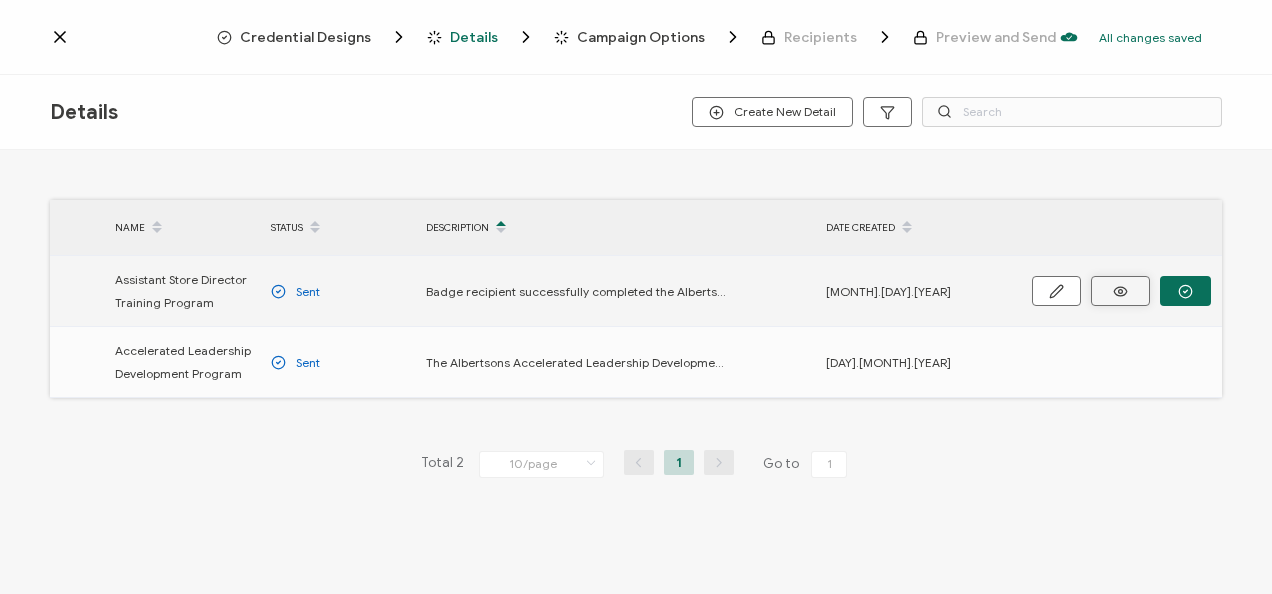 click 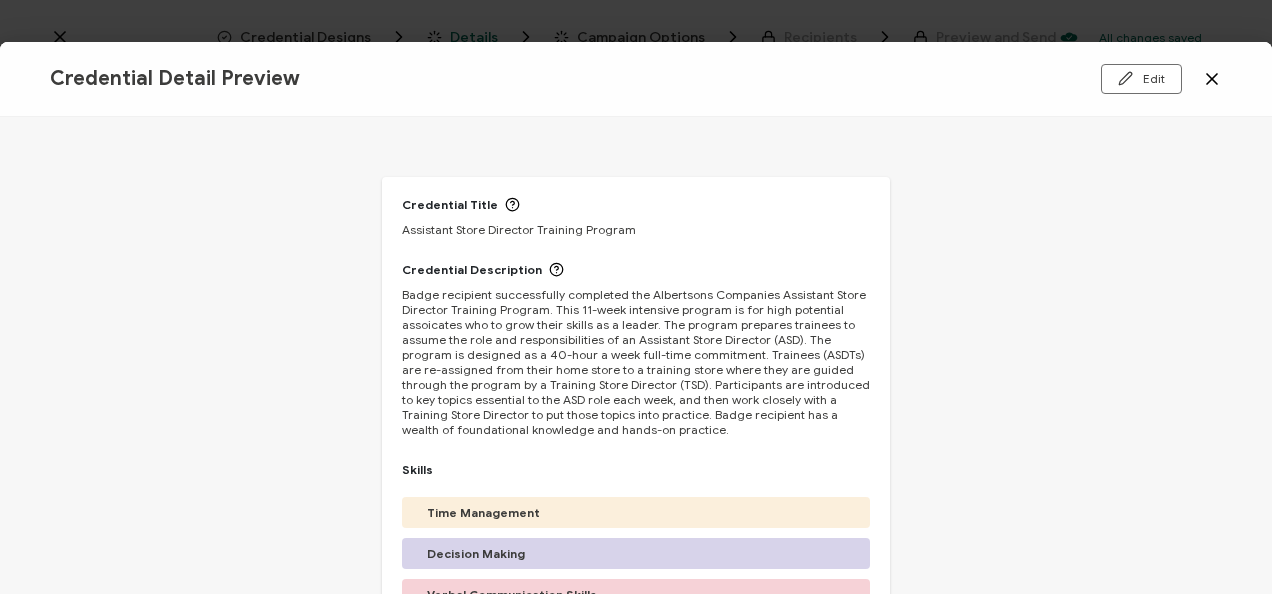 click 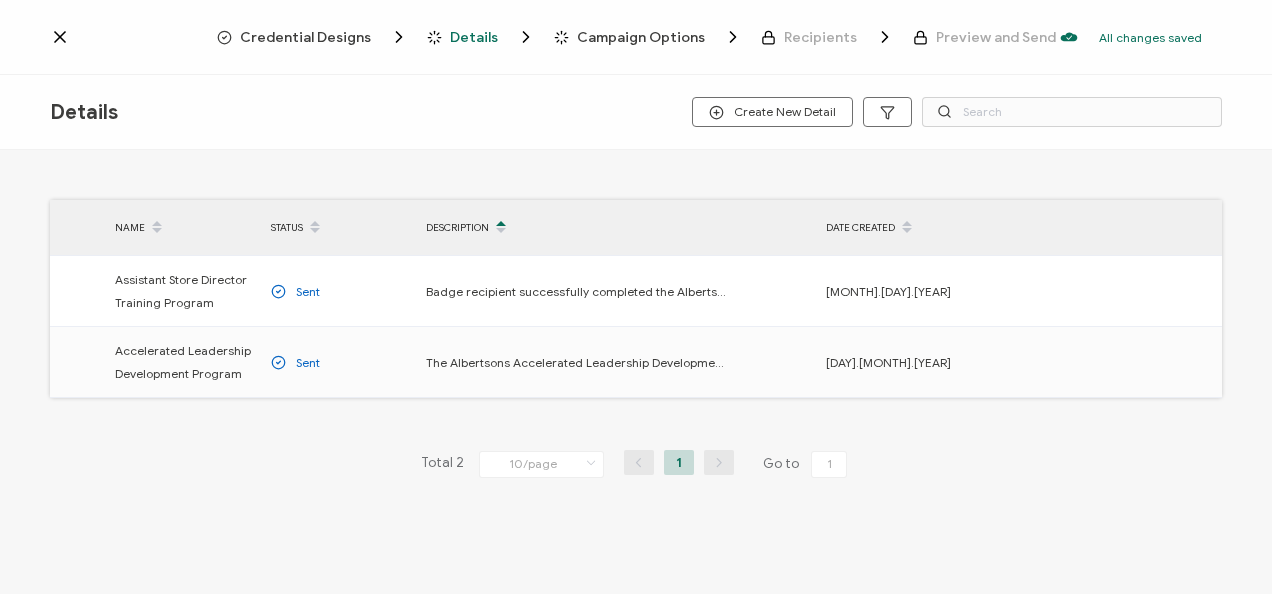 click on "Credential Designs" at bounding box center [305, 37] 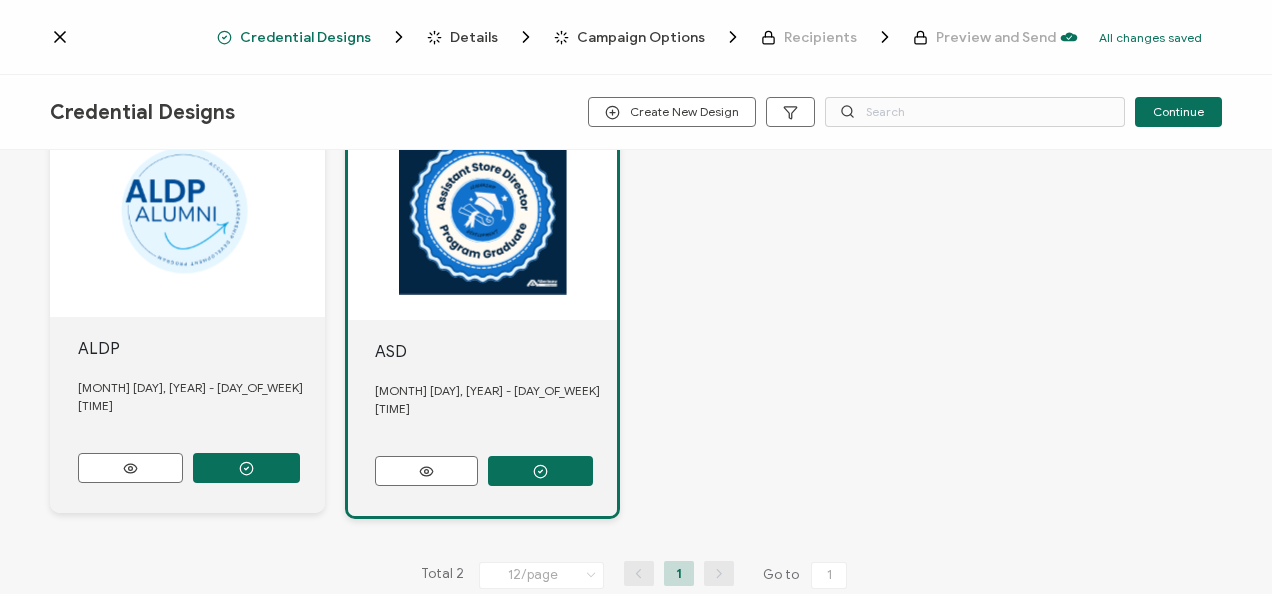 scroll, scrollTop: 100, scrollLeft: 0, axis: vertical 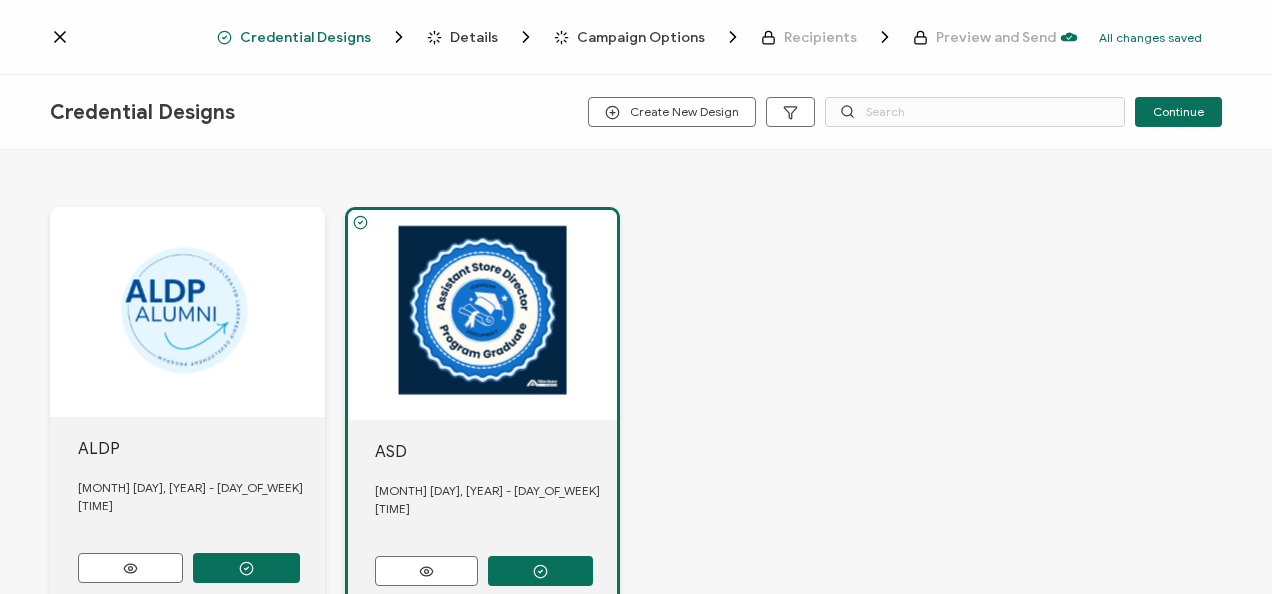 click on "ALDP
[MONTH] [DAY], [YEAR] - [DAY_OF_WEEK] [TIME]
ASD
[MONTH] [DAY], [YEAR] - [DAY_OF_WEEK] [TIME]" at bounding box center (636, 413) 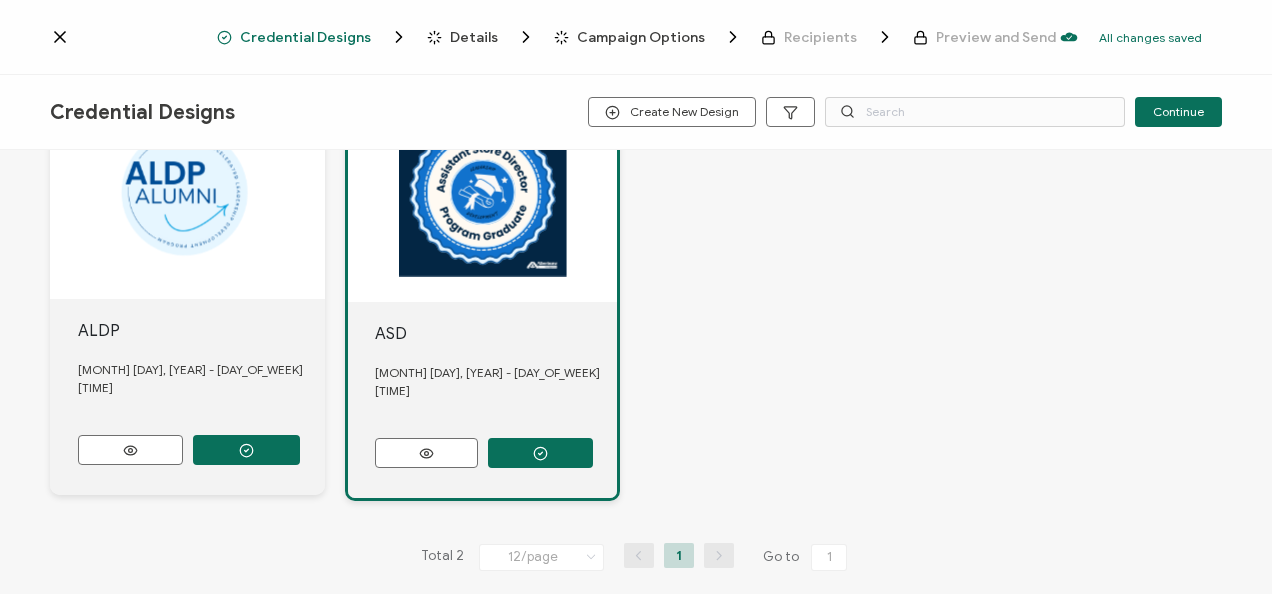 scroll, scrollTop: 218, scrollLeft: 0, axis: vertical 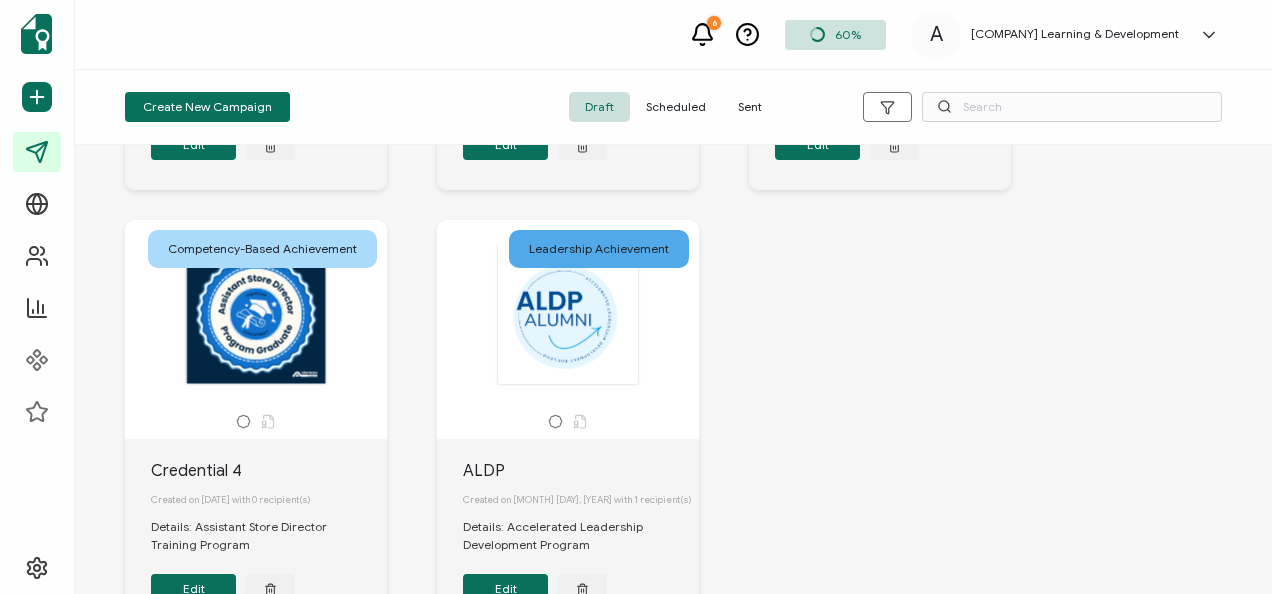 click at bounding box center (568, 315) 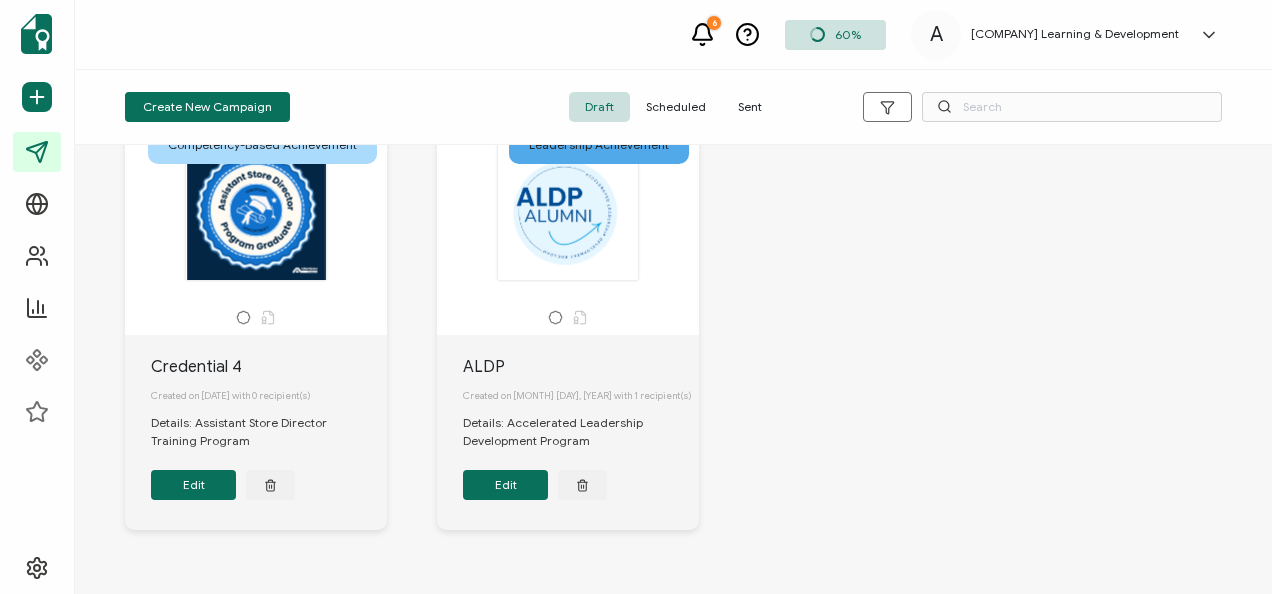 scroll, scrollTop: 574, scrollLeft: 0, axis: vertical 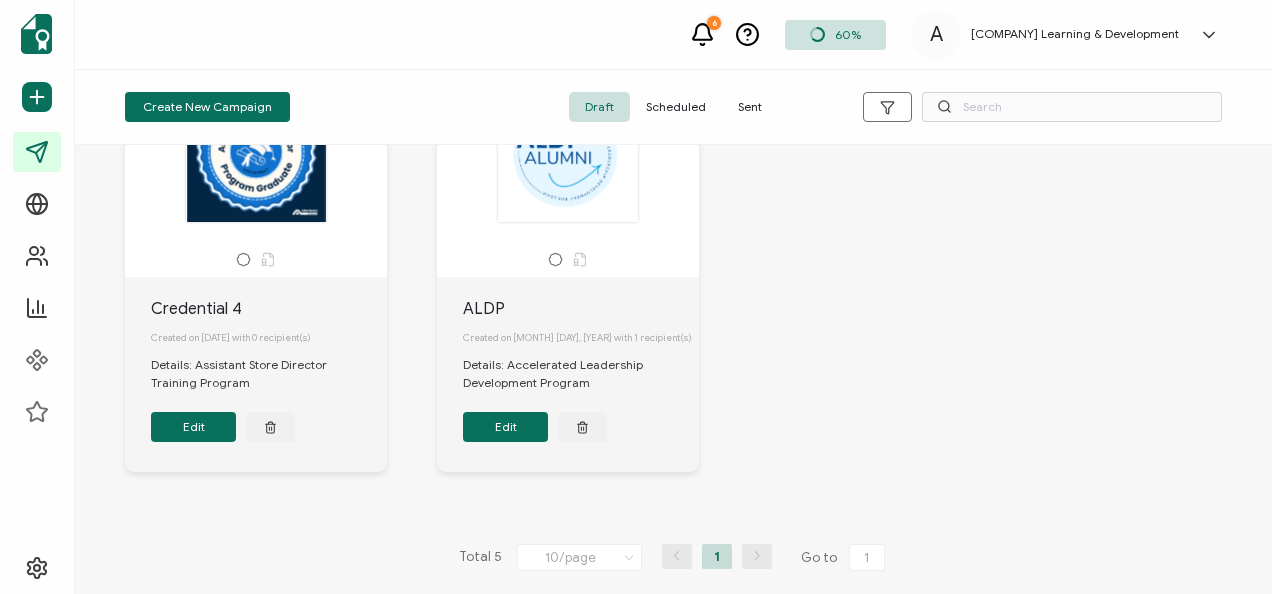 click on "Edit" at bounding box center (193, 427) 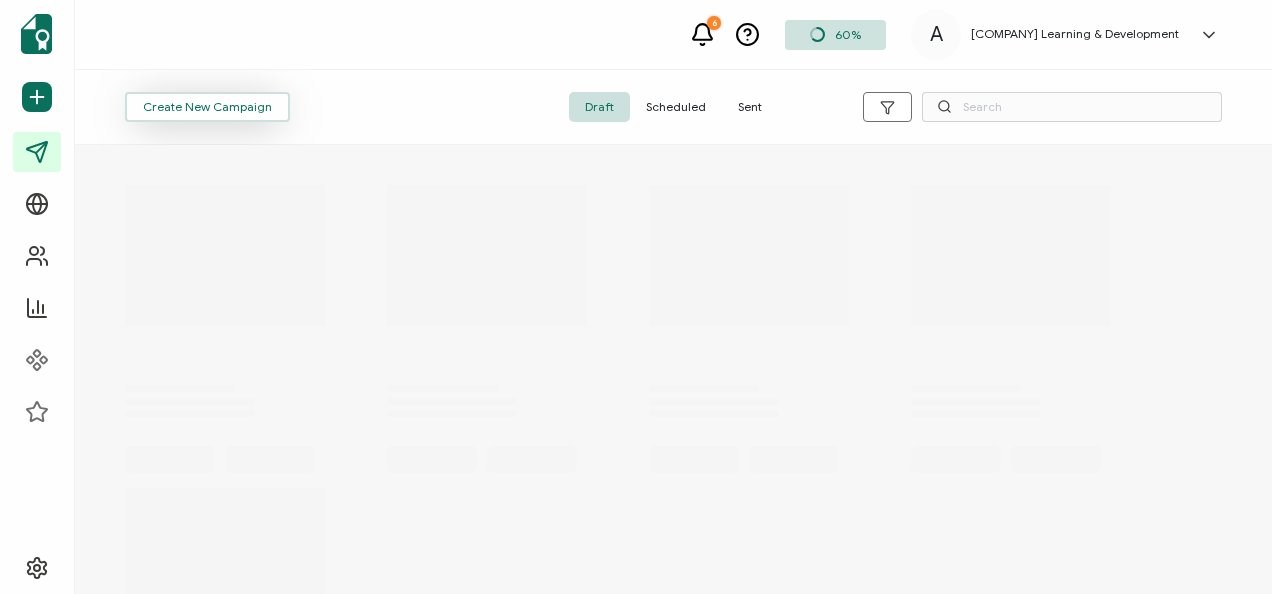 click on "Create New Campaign" at bounding box center [207, 107] 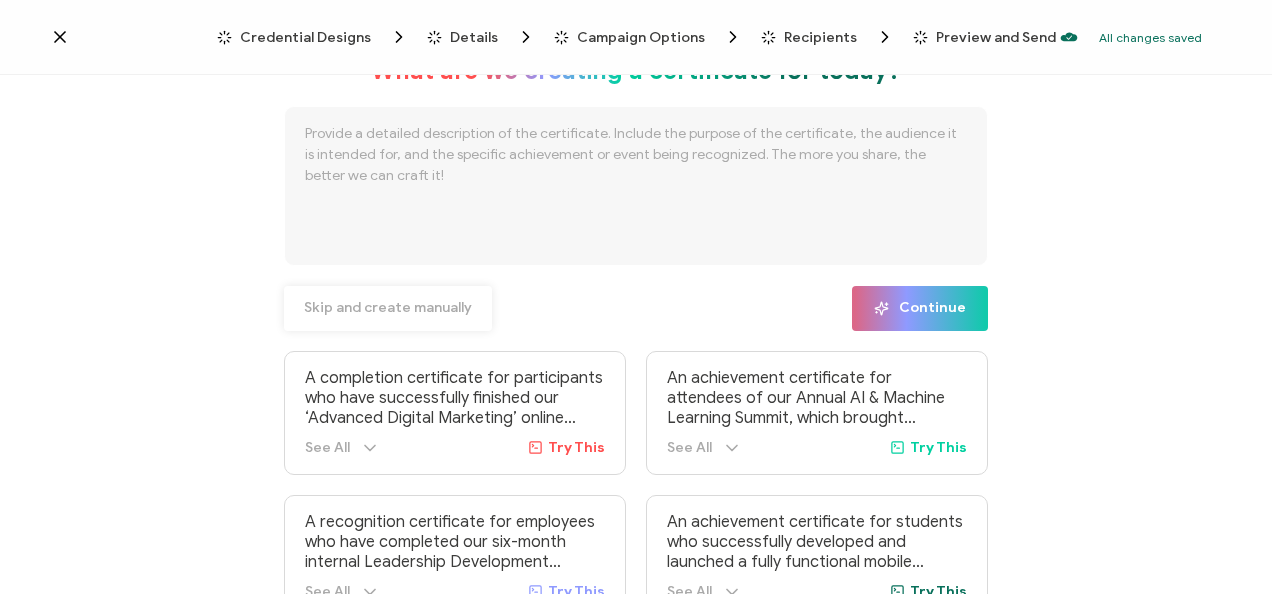click on "Skip and create manually" at bounding box center (388, 308) 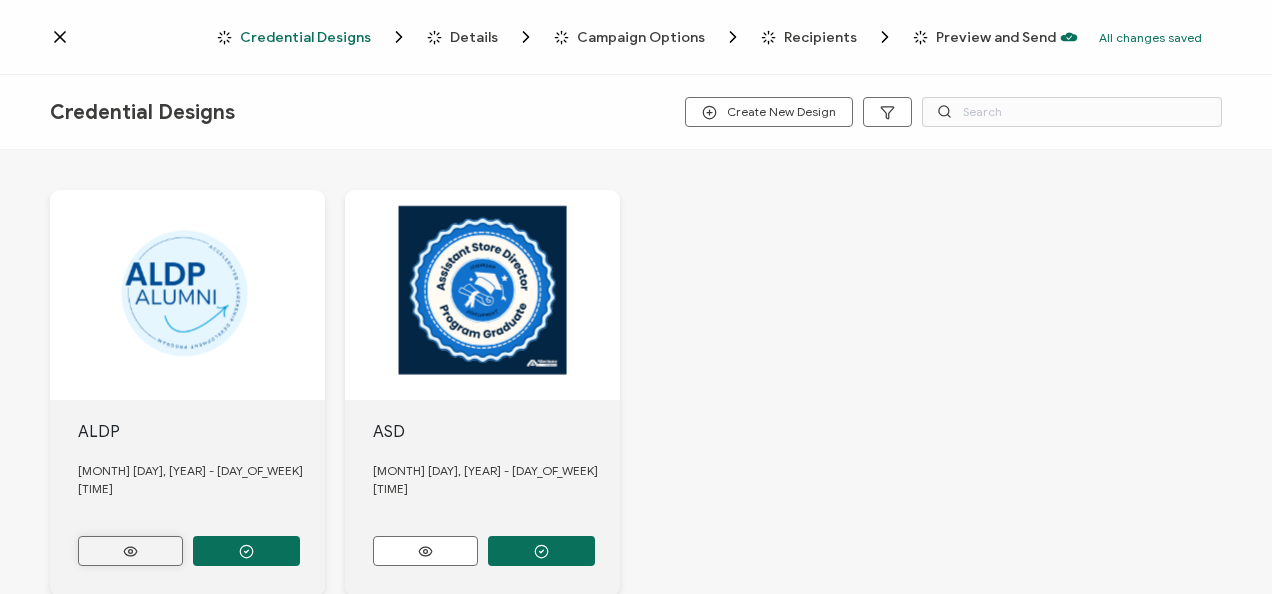 click at bounding box center [130, 551] 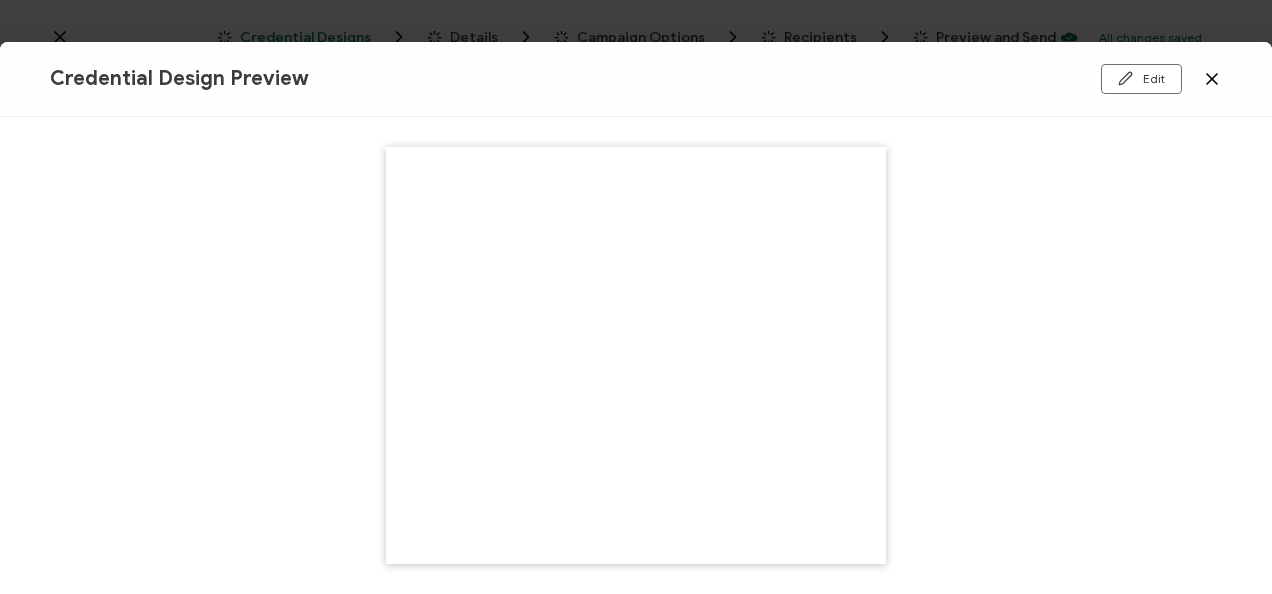 scroll, scrollTop: 41, scrollLeft: 0, axis: vertical 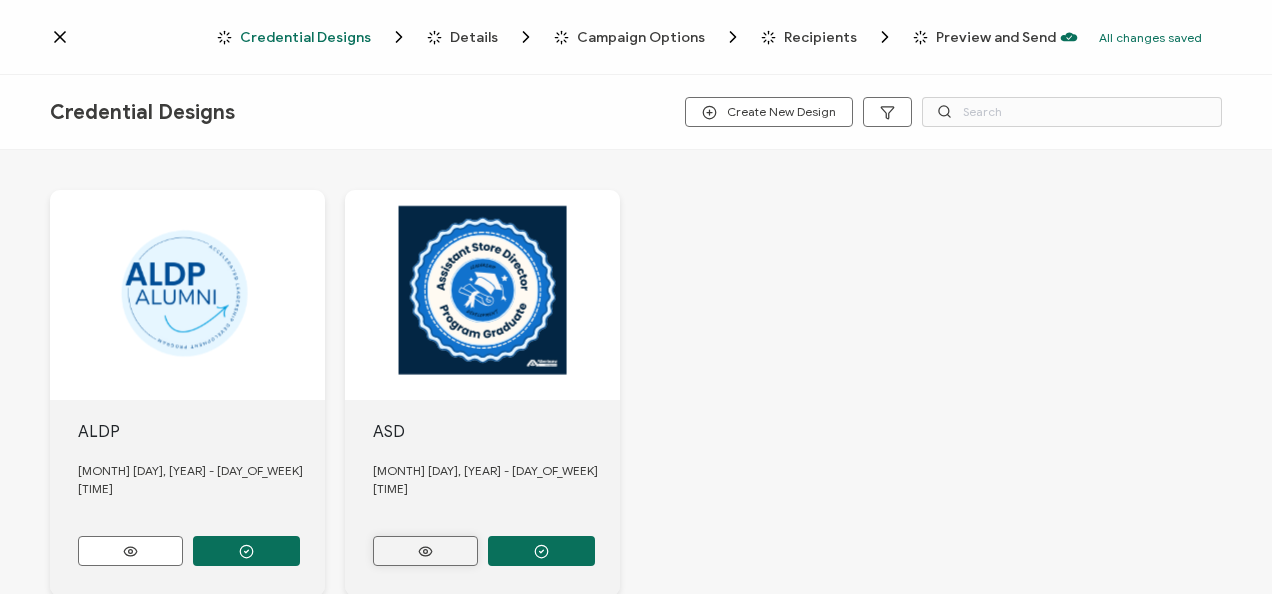 click at bounding box center (130, 551) 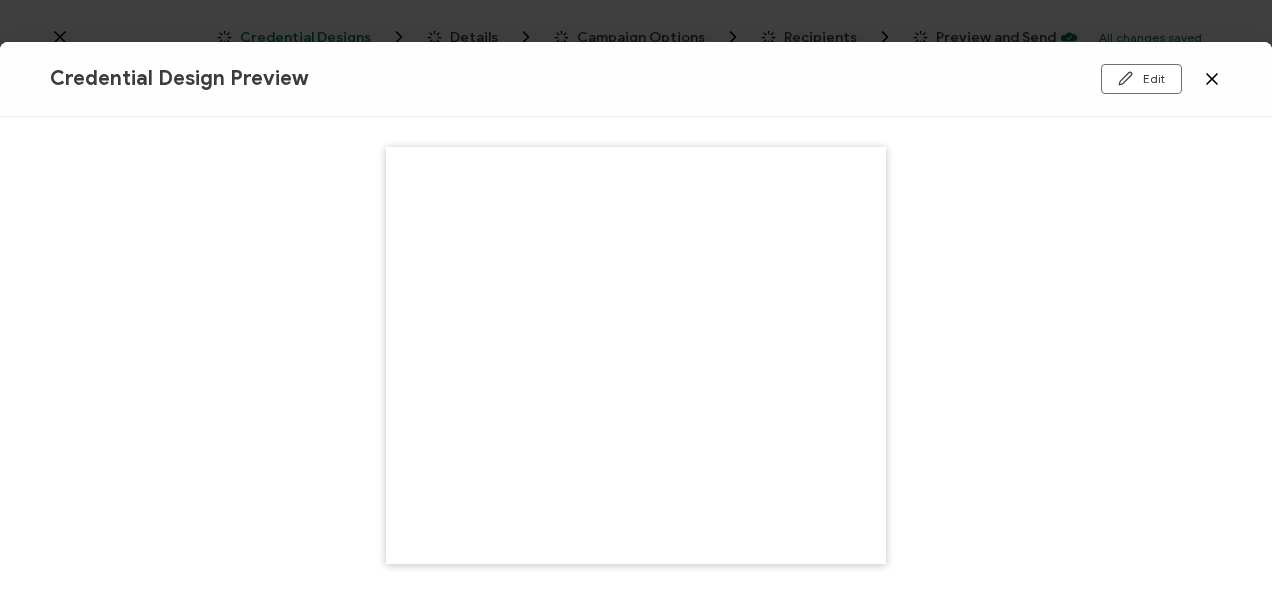 click 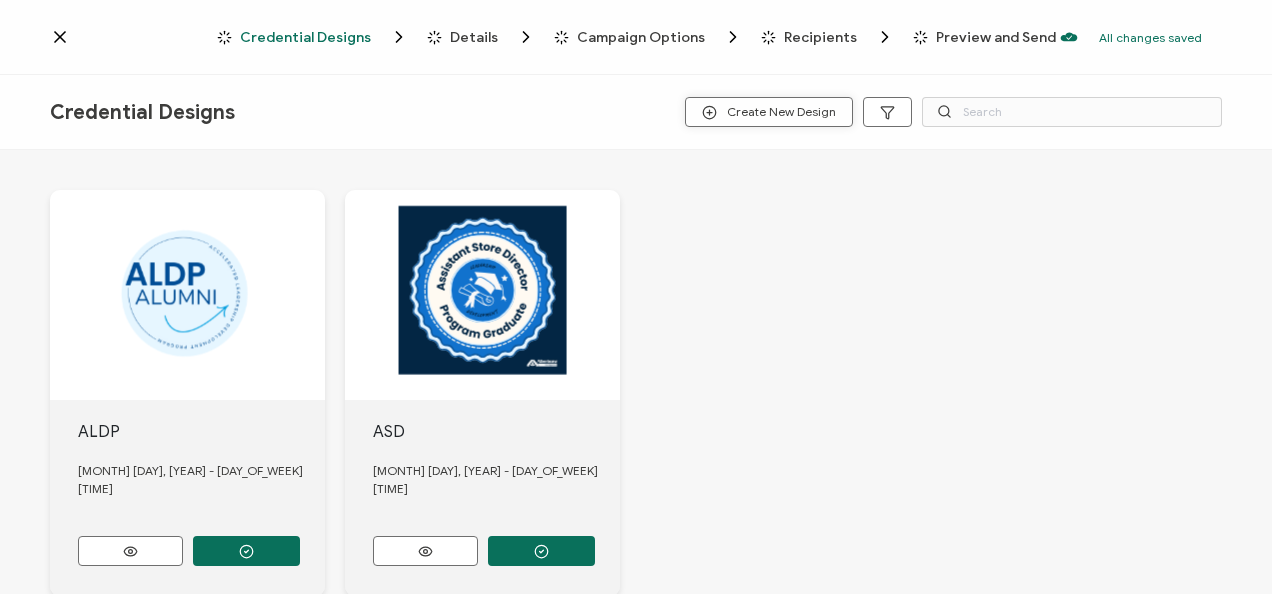 click on "Create New Design" at bounding box center (769, 112) 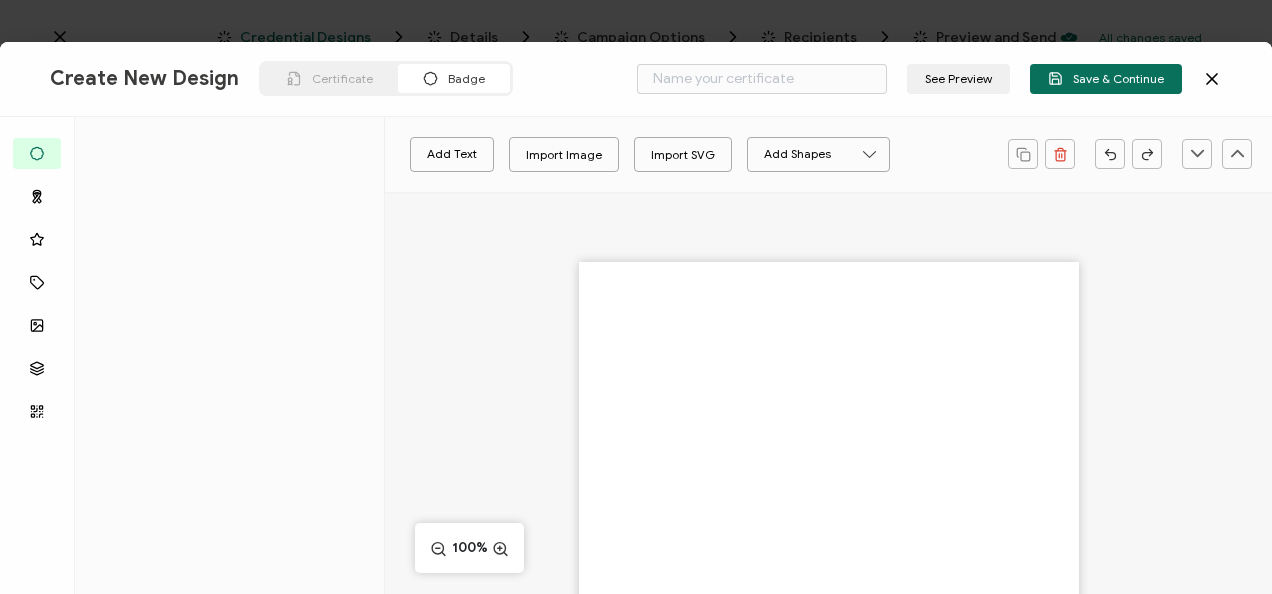 click 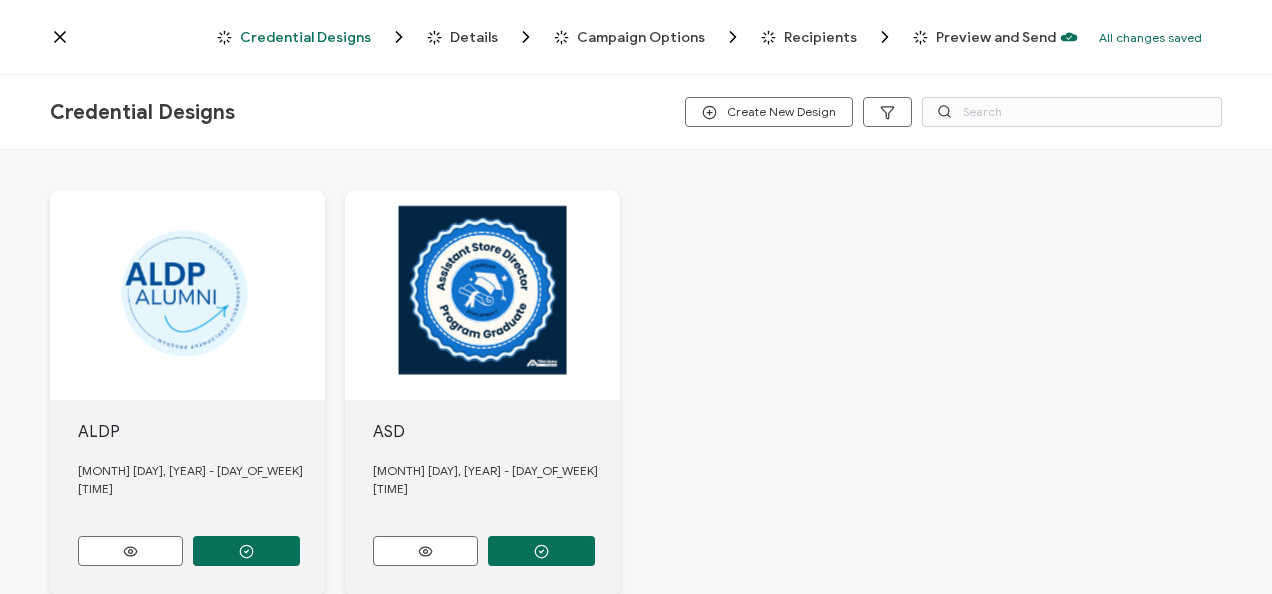 click on "Details" at bounding box center (474, 37) 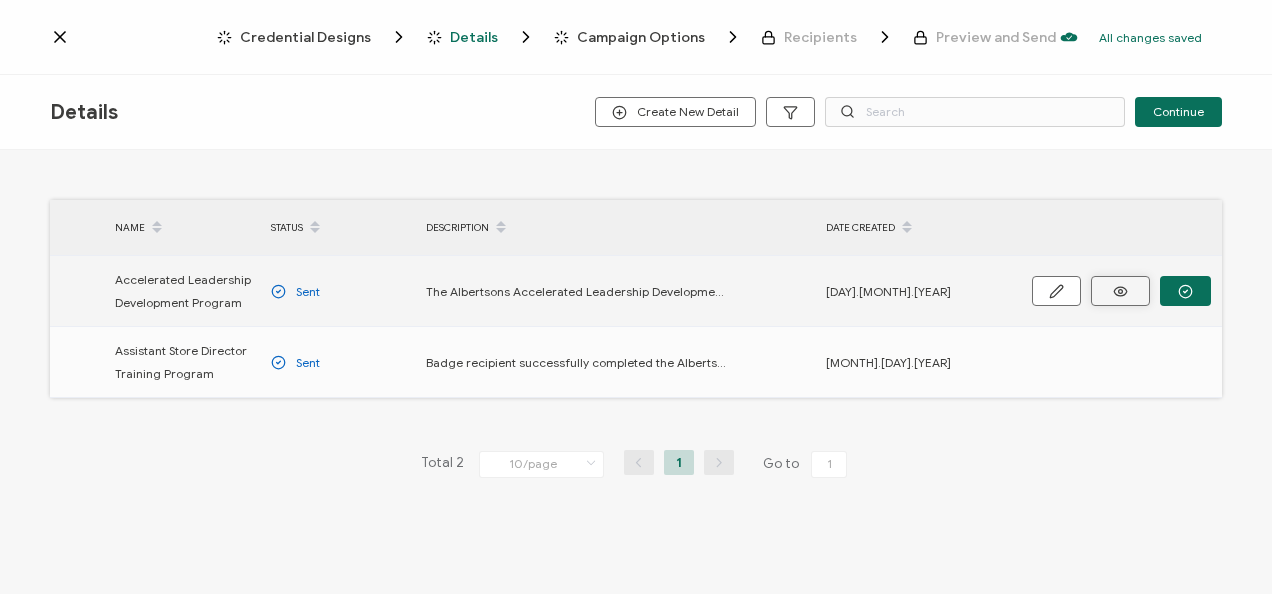 click 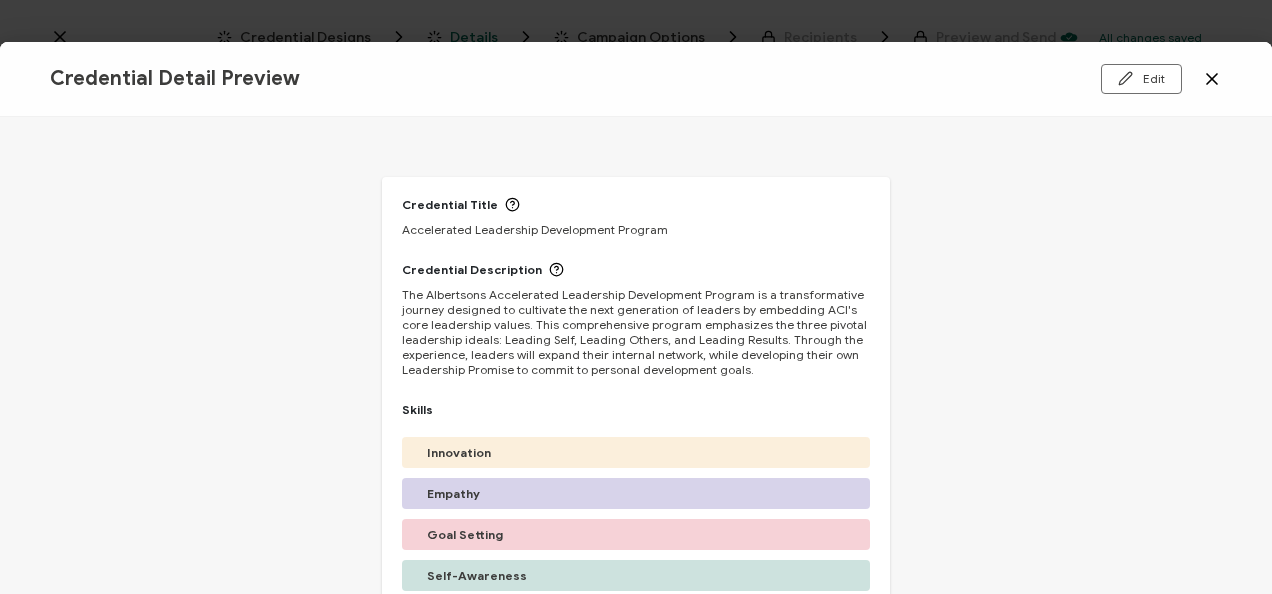 click 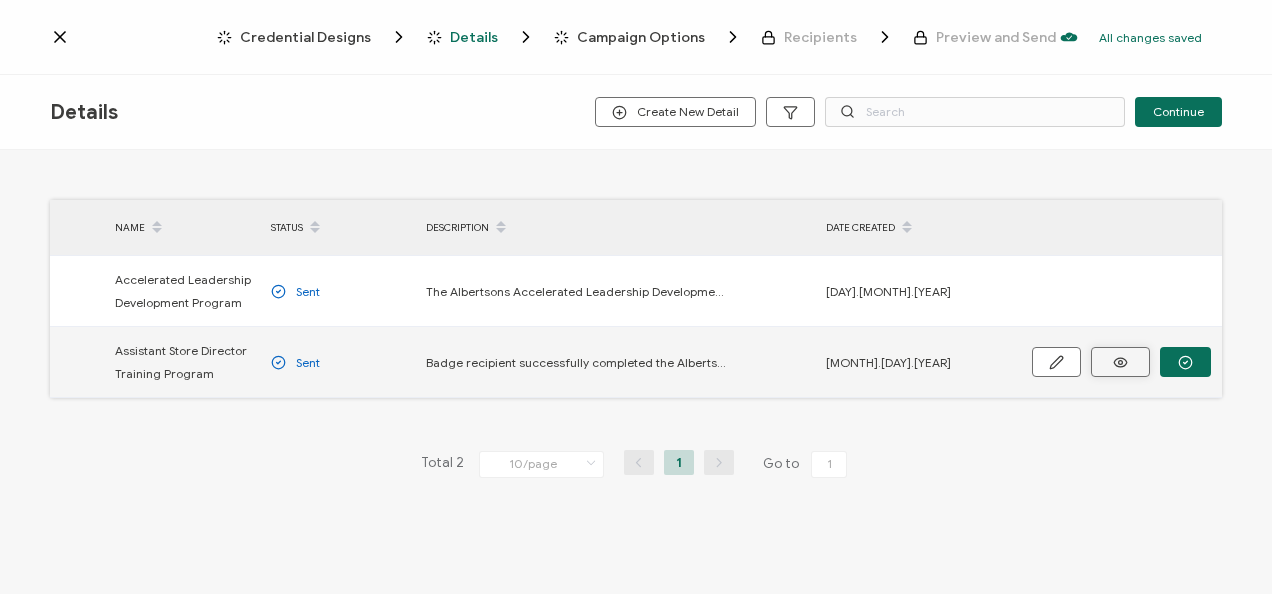 click 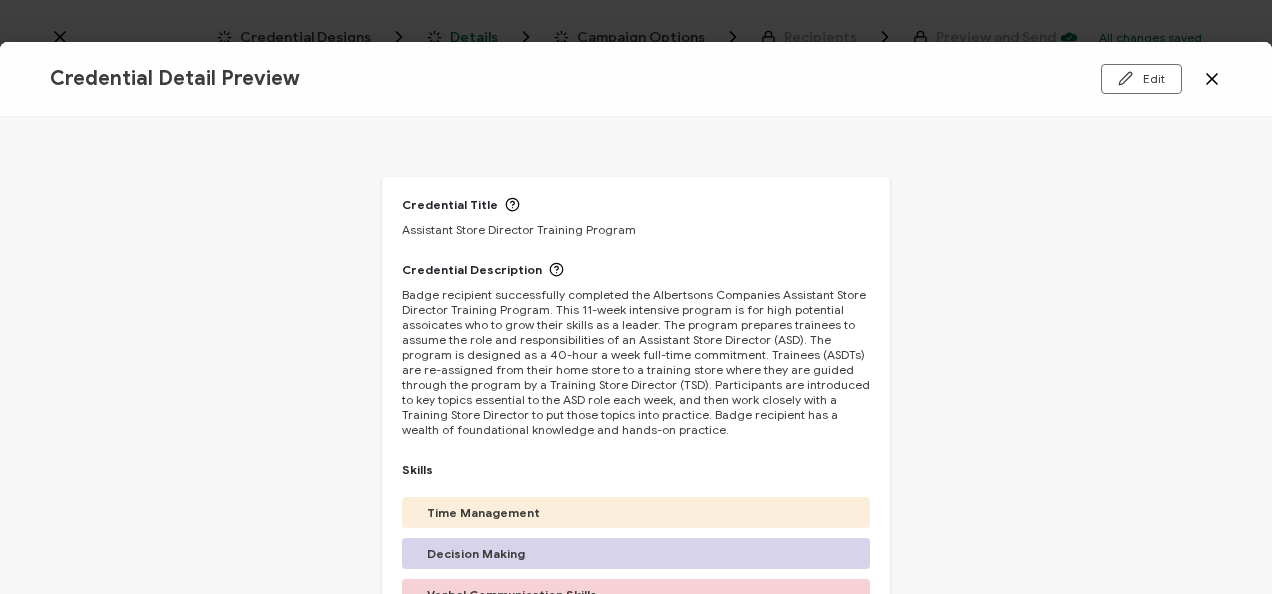 drag, startPoint x: 612, startPoint y: 427, endPoint x: 377, endPoint y: 331, distance: 253.85233 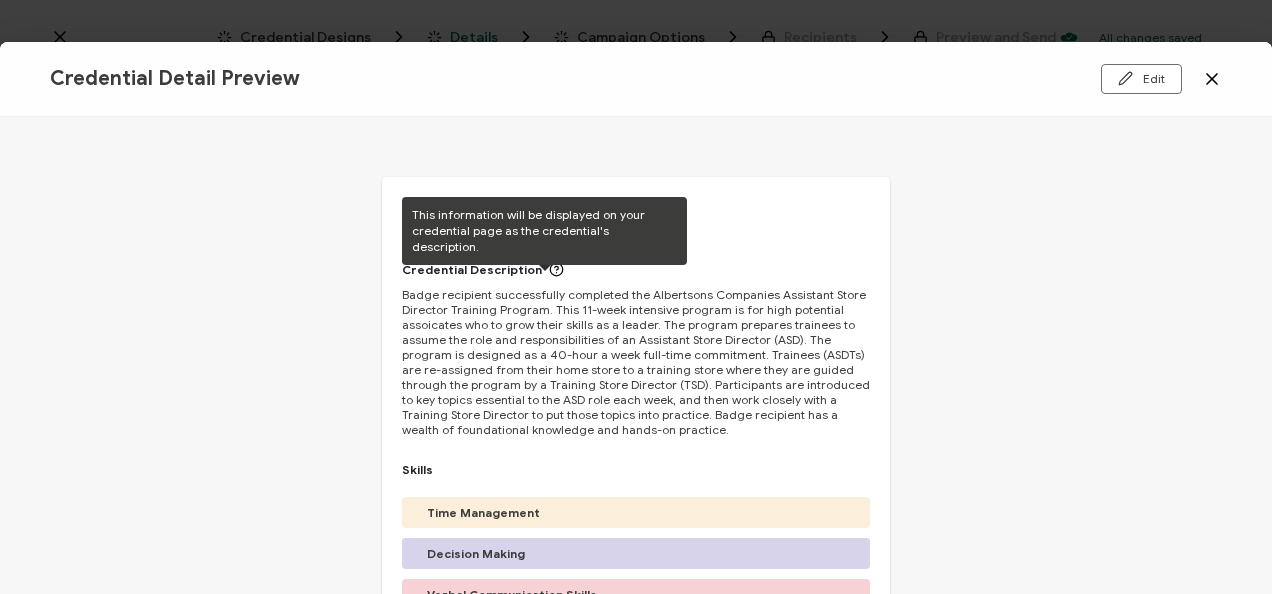 click 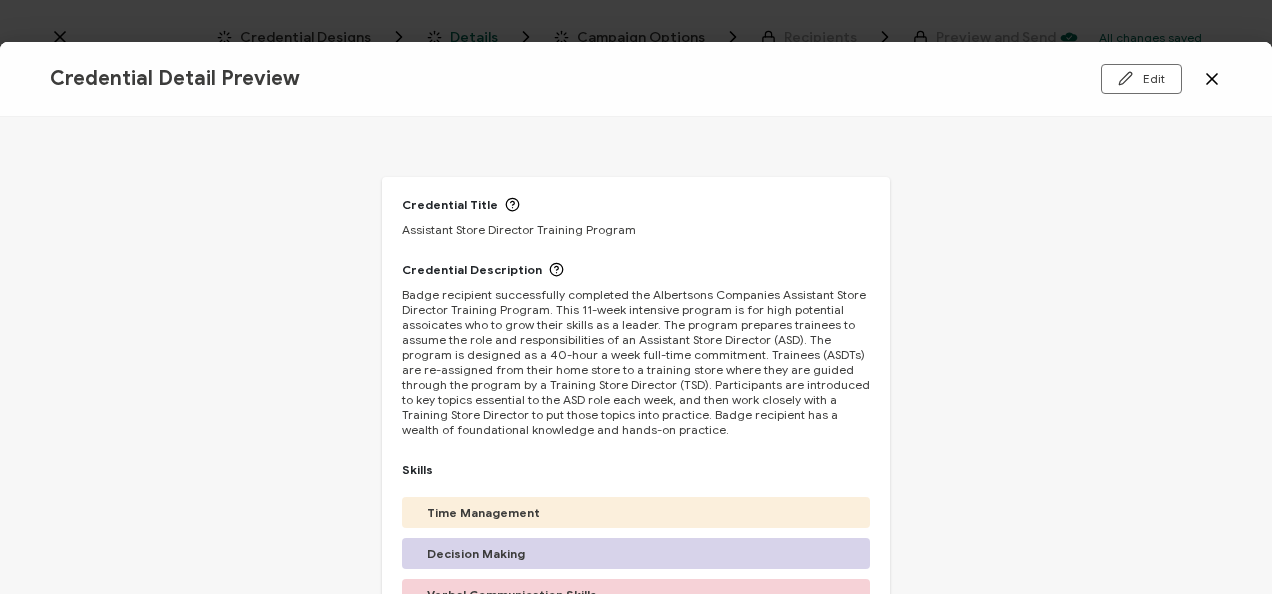drag, startPoint x: 592, startPoint y: 435, endPoint x: 578, endPoint y: 434, distance: 14.035668 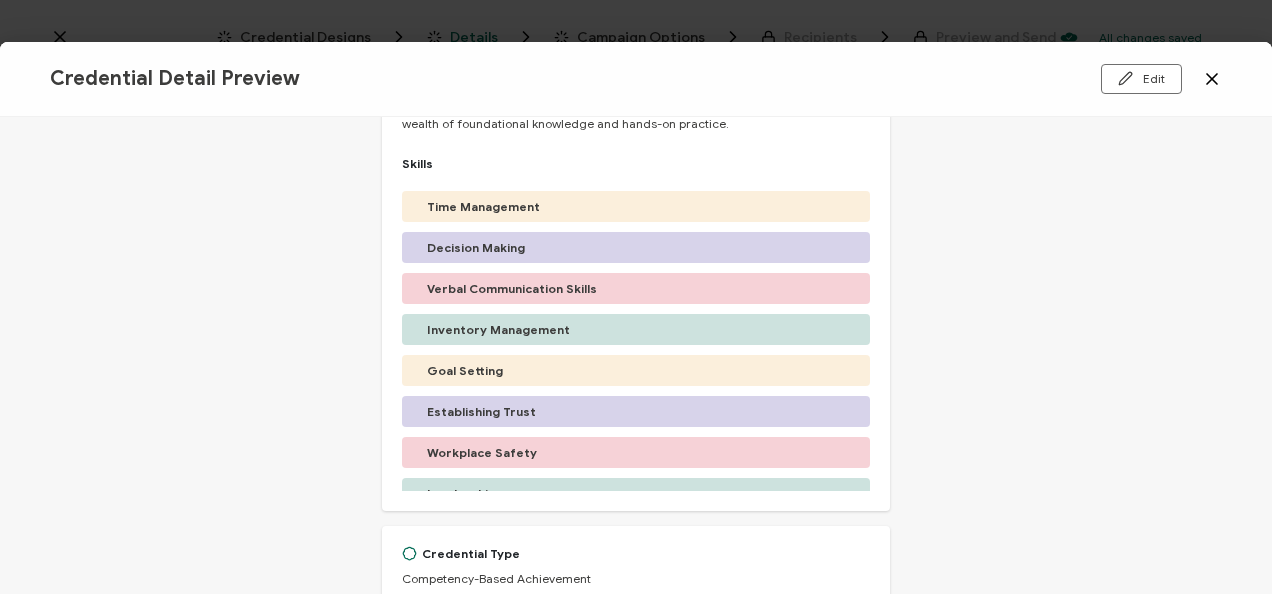 scroll, scrollTop: 300, scrollLeft: 0, axis: vertical 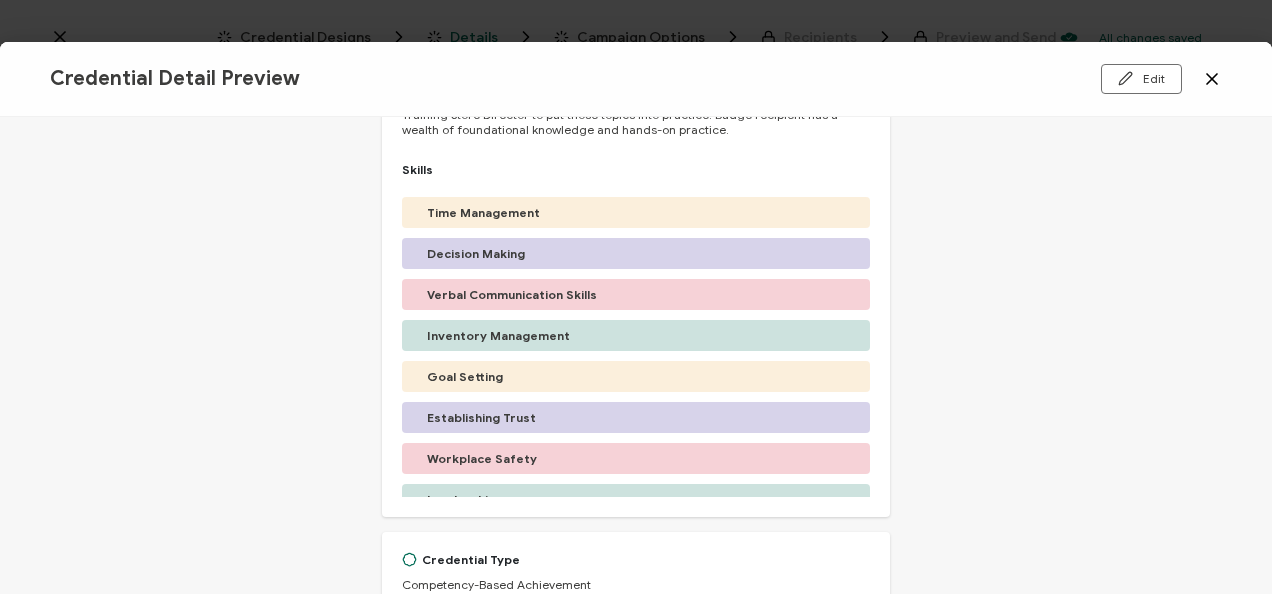 drag, startPoint x: 866, startPoint y: 256, endPoint x: 865, endPoint y: 276, distance: 20.024984 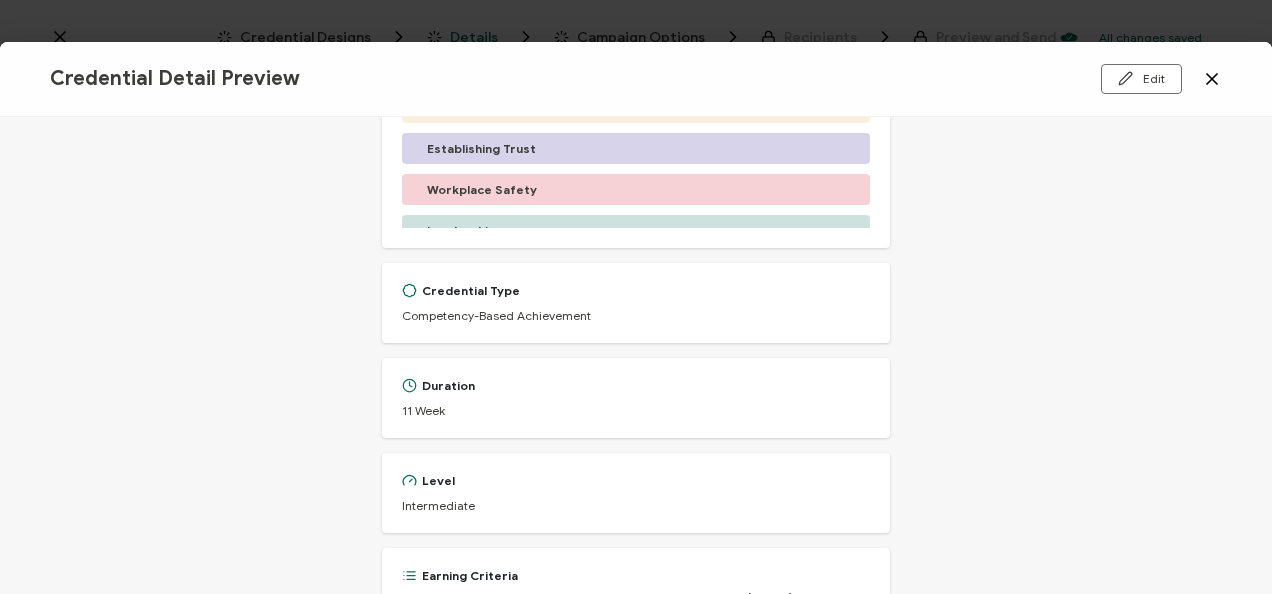 scroll, scrollTop: 500, scrollLeft: 0, axis: vertical 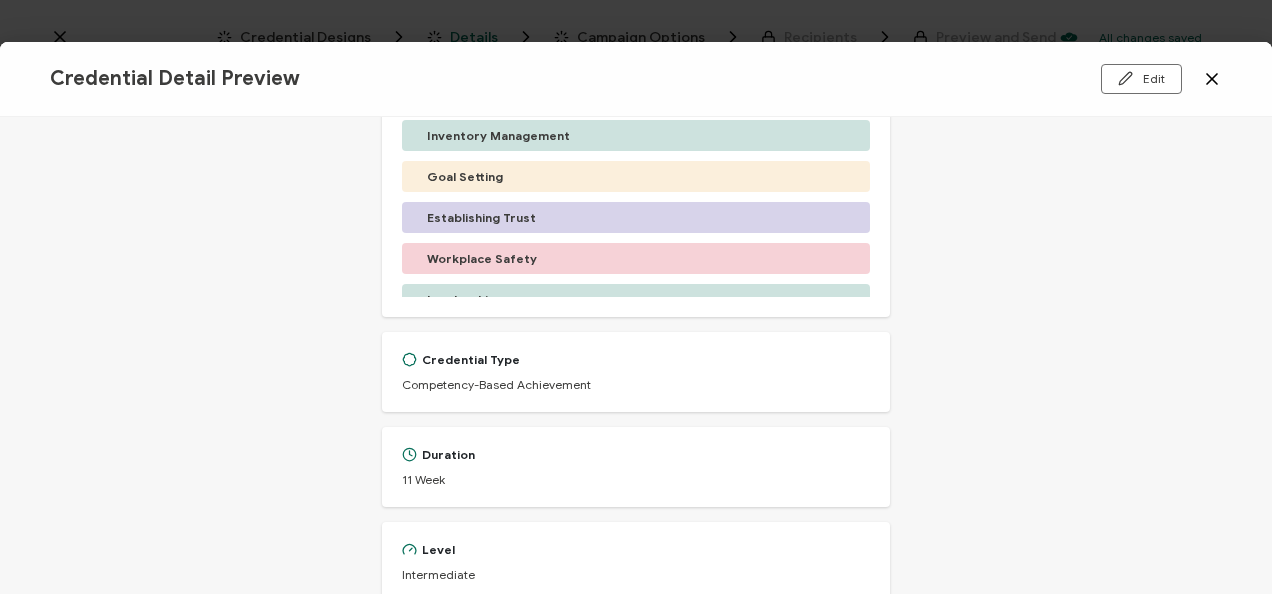 click on "Credential Type
Competency-Based Achievement" at bounding box center [636, 372] 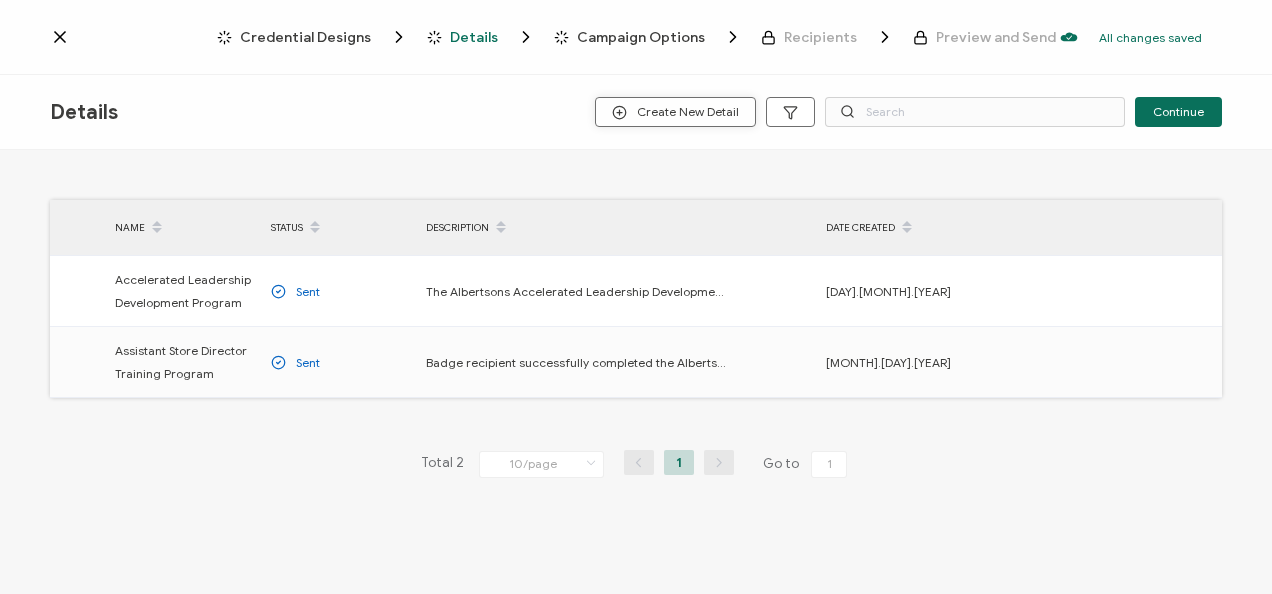 click on "Create New Detail" at bounding box center (675, 112) 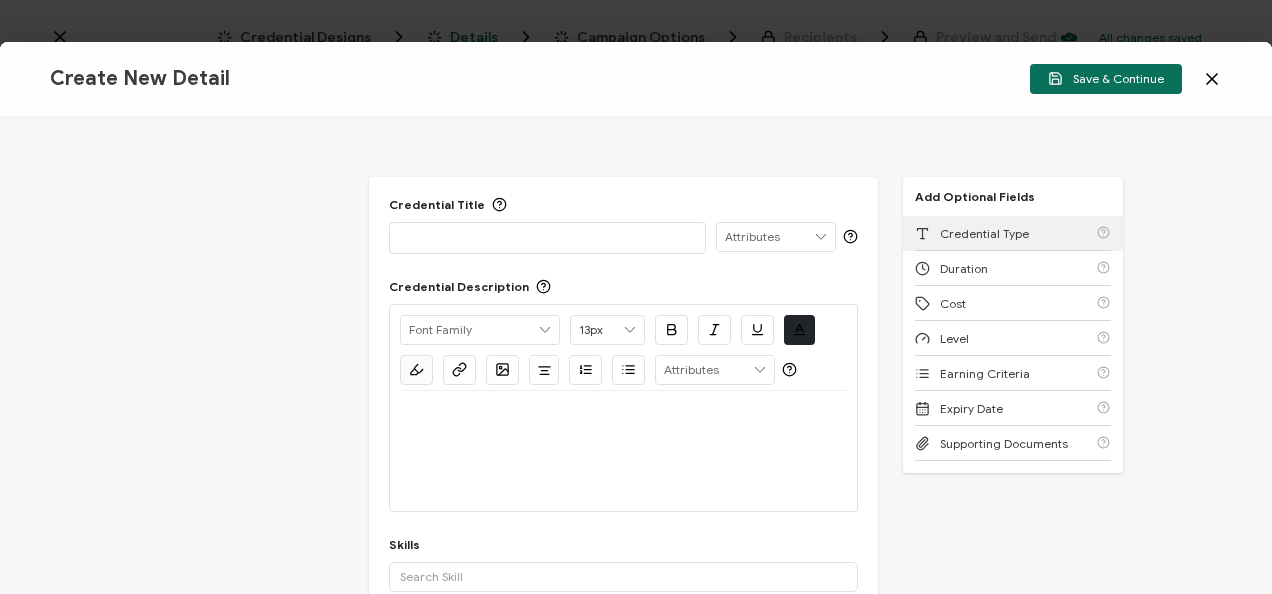 click on "Credential Type" at bounding box center [1013, 233] 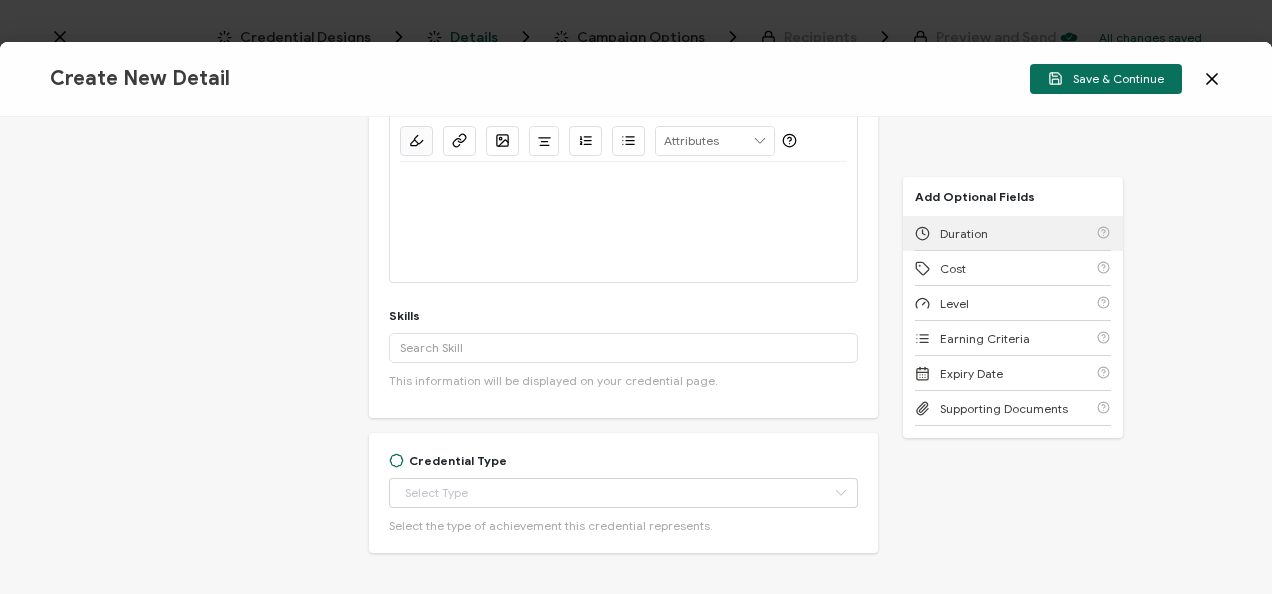 scroll, scrollTop: 306, scrollLeft: 0, axis: vertical 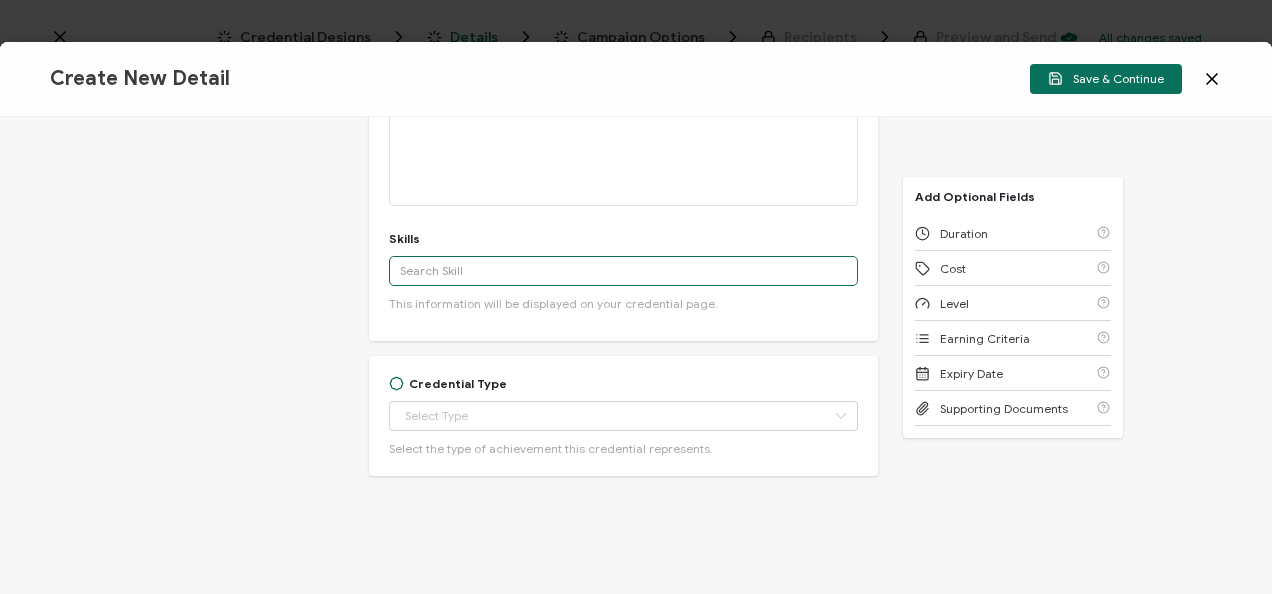 click at bounding box center [623, 271] 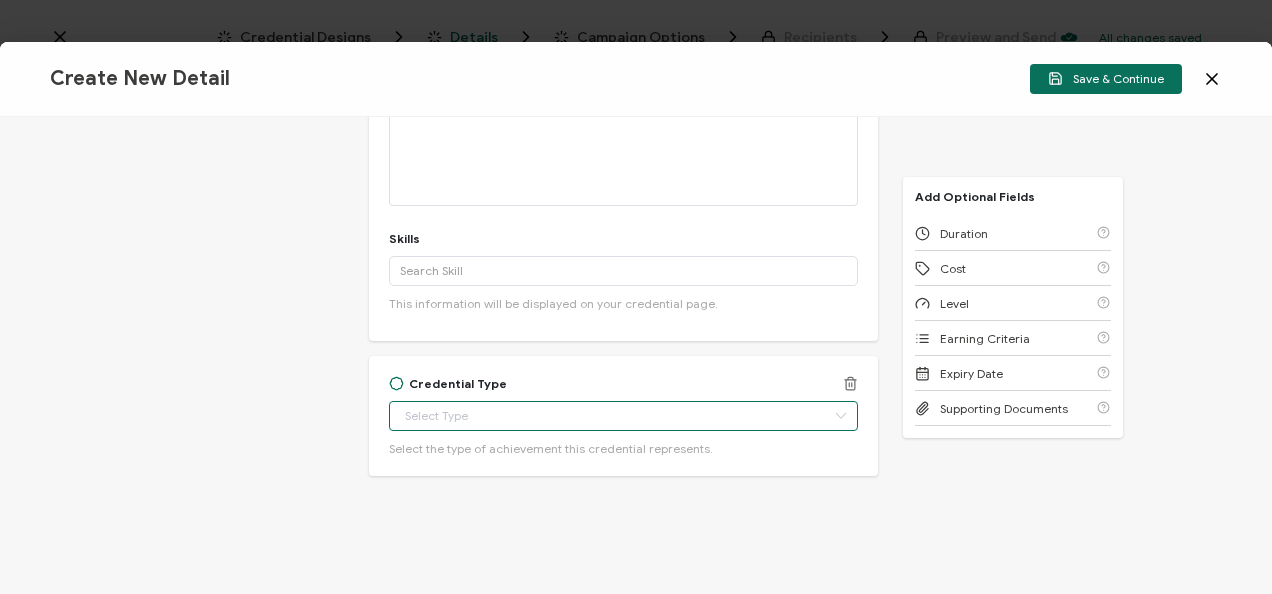 click at bounding box center (623, 416) 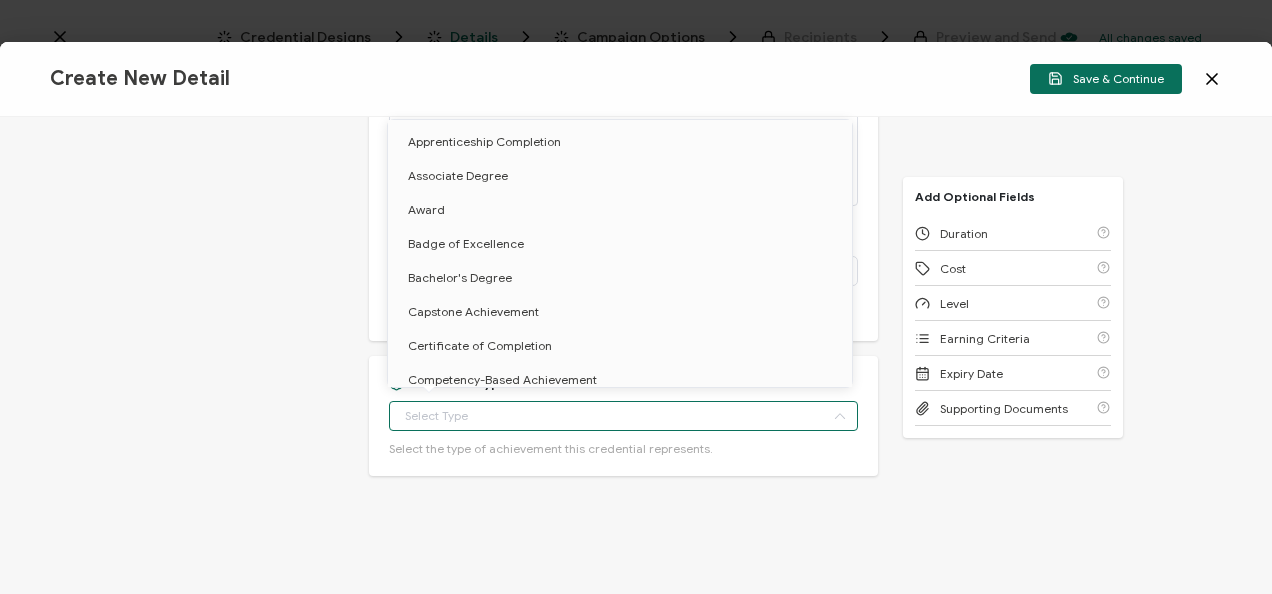 scroll, scrollTop: 0, scrollLeft: 0, axis: both 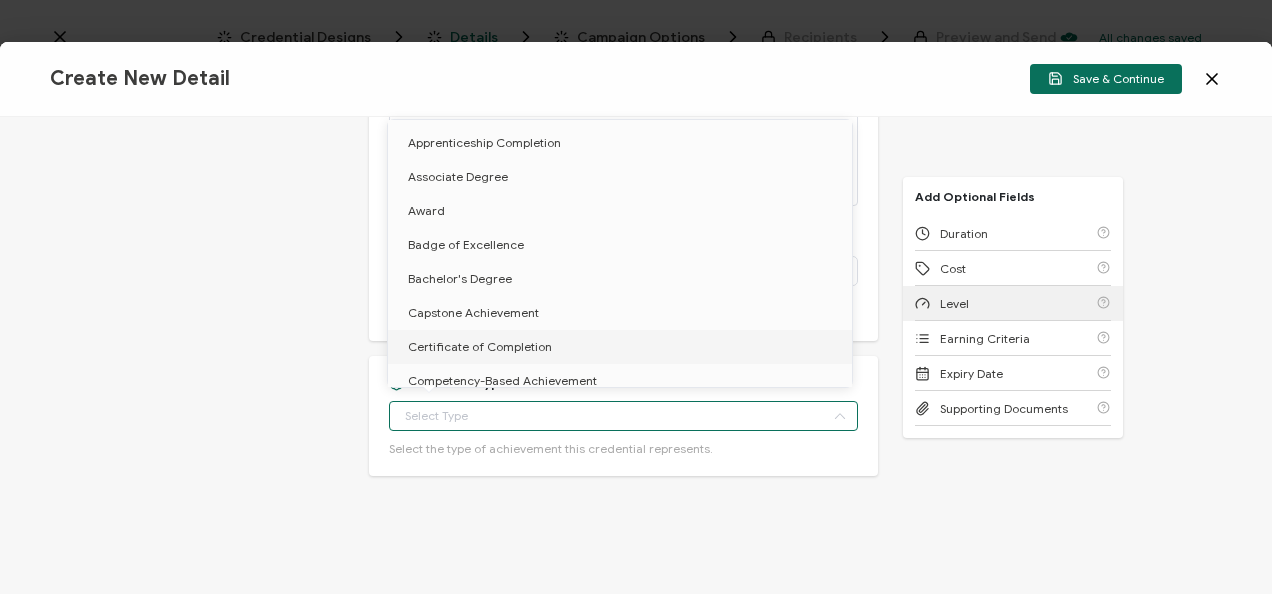 drag, startPoint x: 1044, startPoint y: 316, endPoint x: 1019, endPoint y: 310, distance: 25.70992 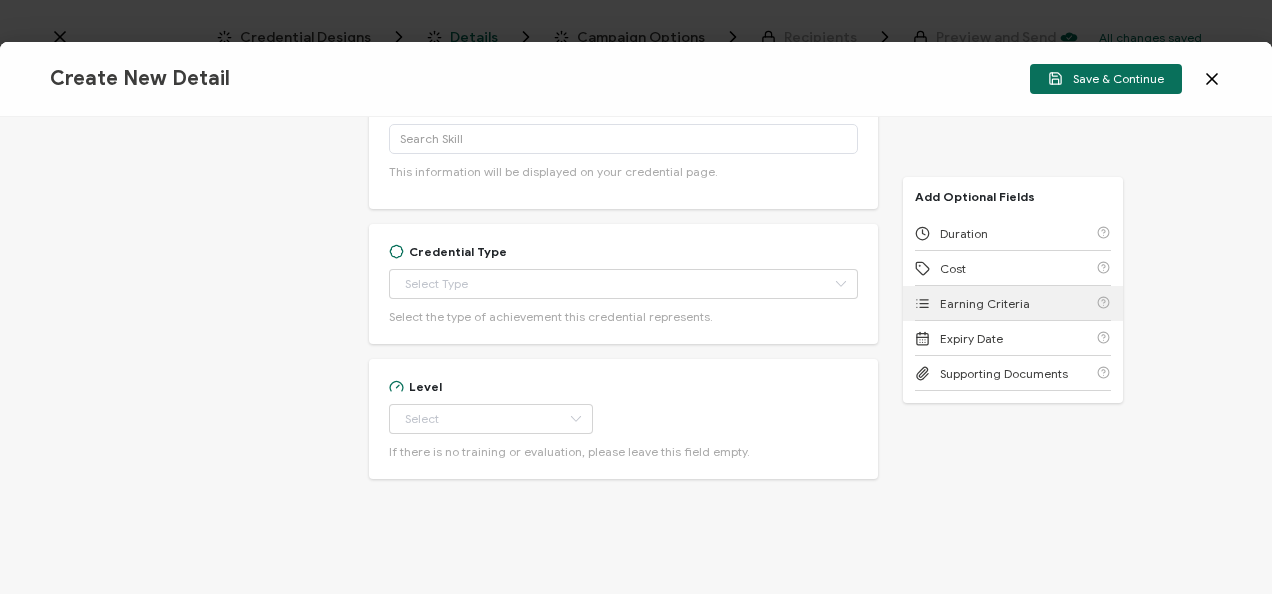 scroll, scrollTop: 440, scrollLeft: 0, axis: vertical 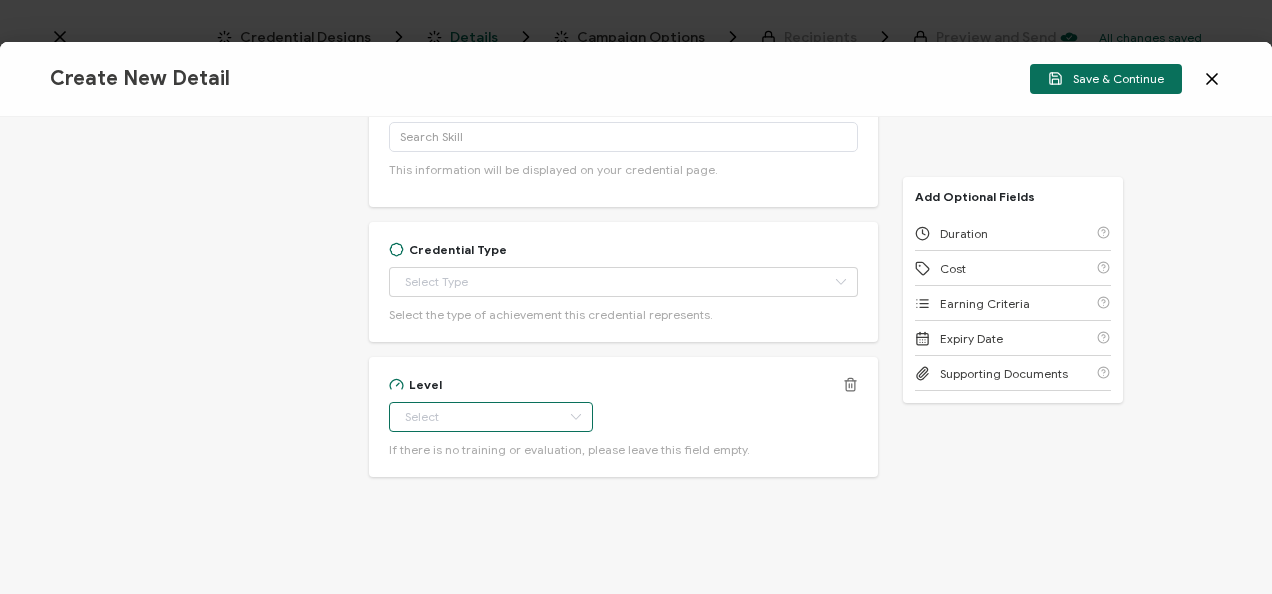click at bounding box center [491, 417] 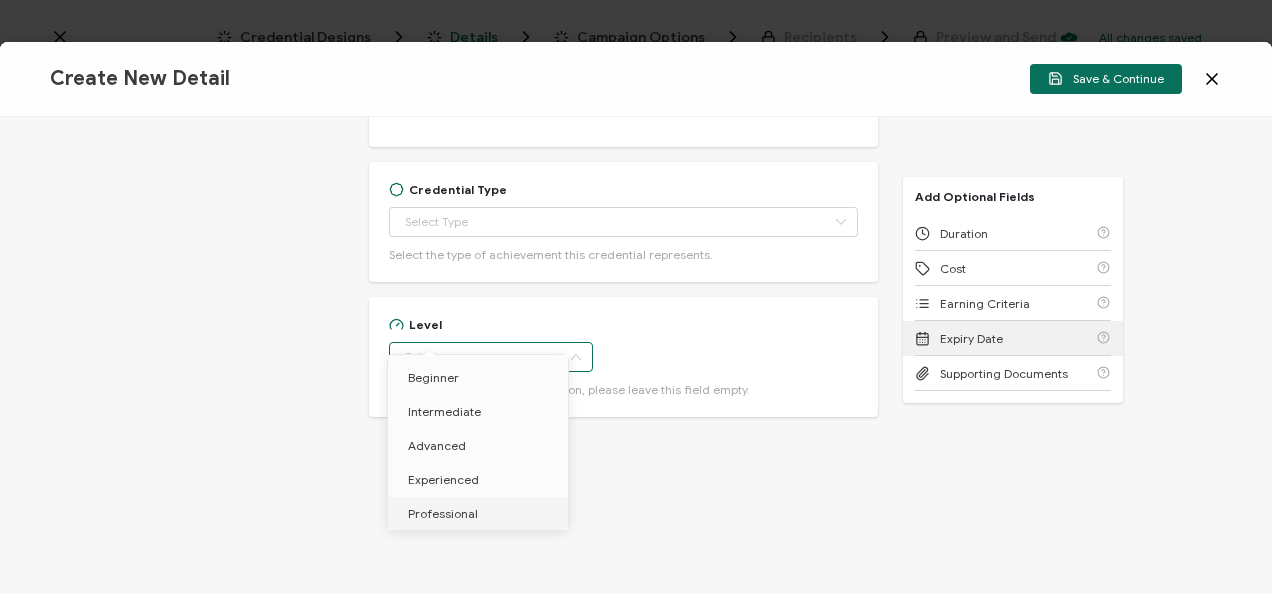 scroll, scrollTop: 540, scrollLeft: 0, axis: vertical 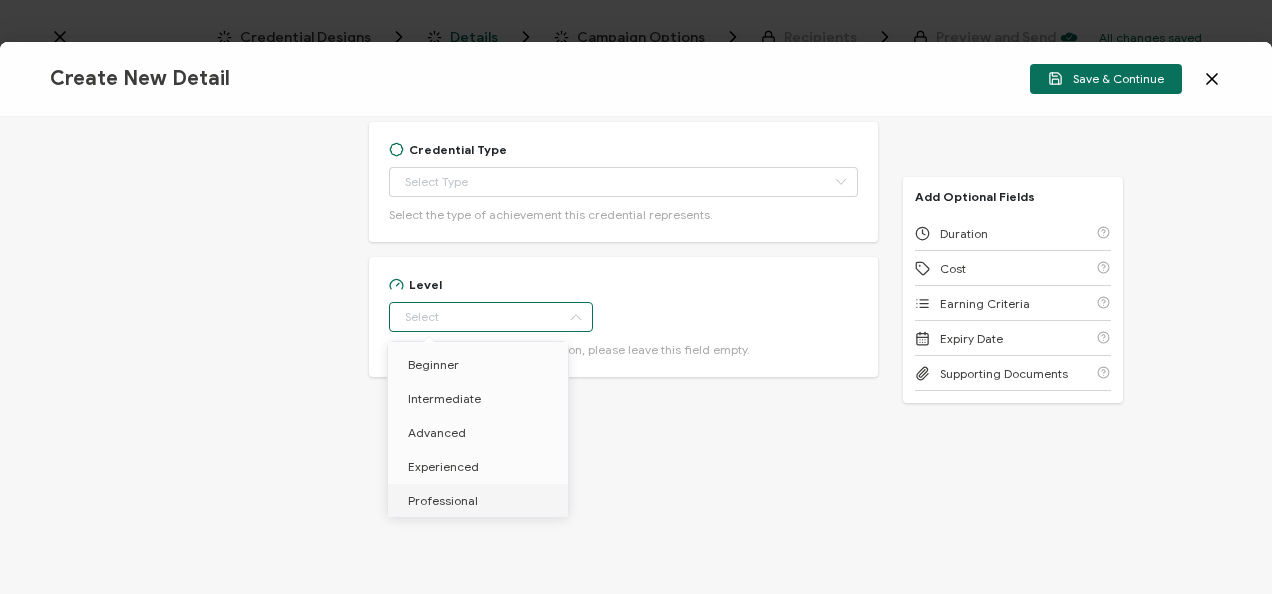 click 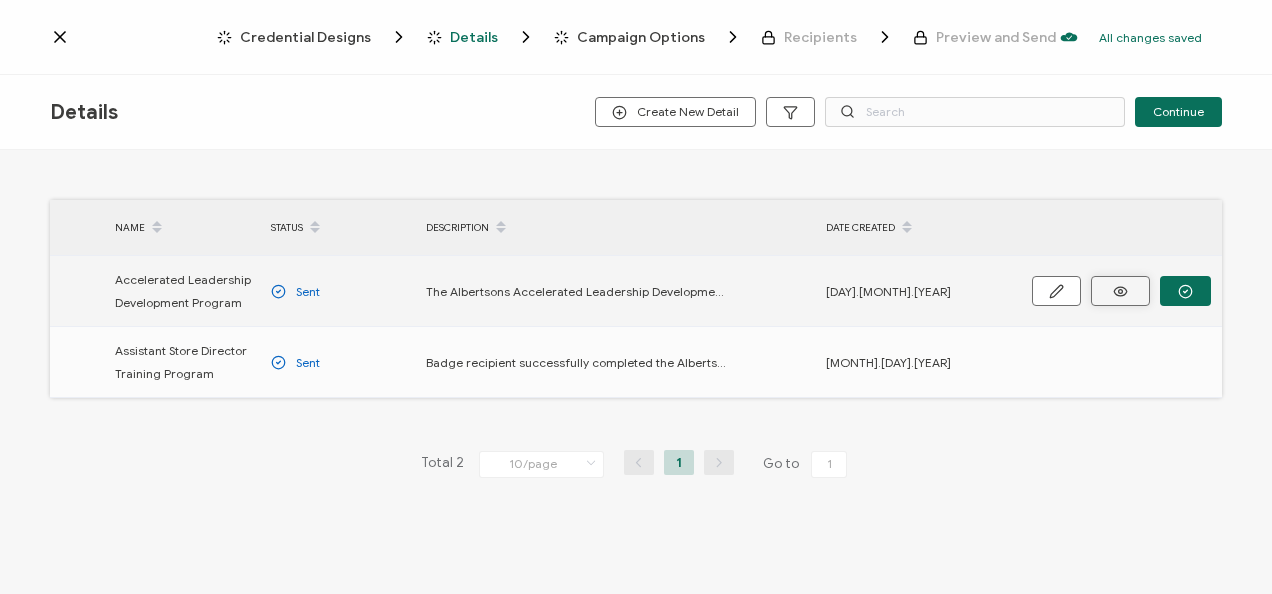 click at bounding box center [1120, 291] 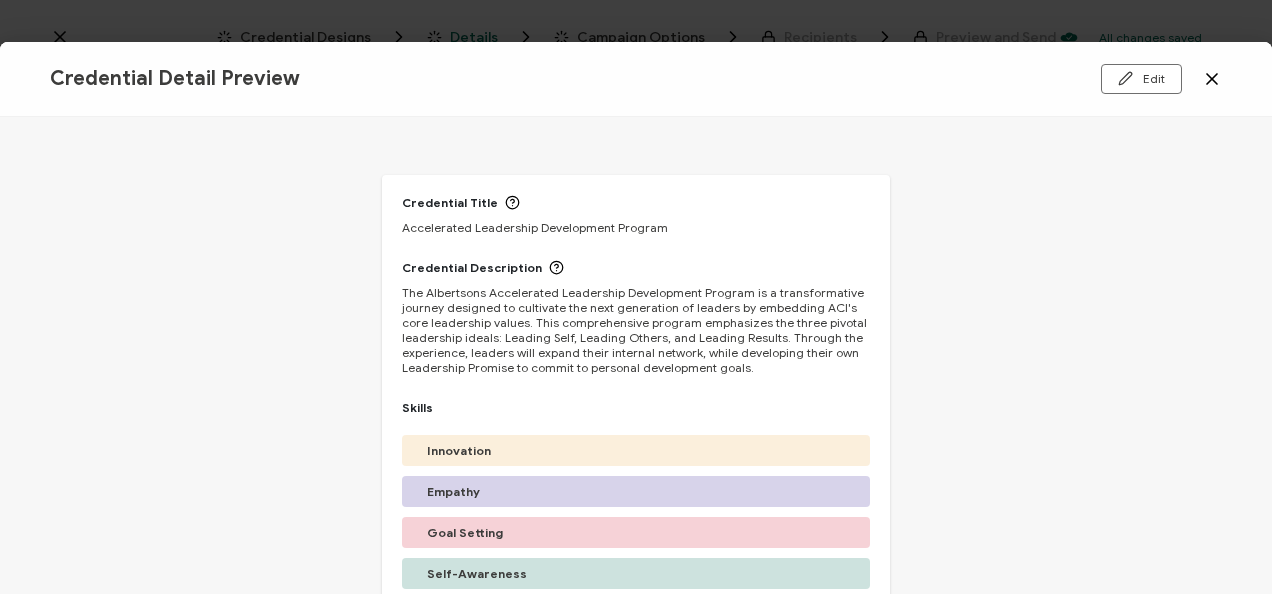 scroll, scrollTop: 0, scrollLeft: 0, axis: both 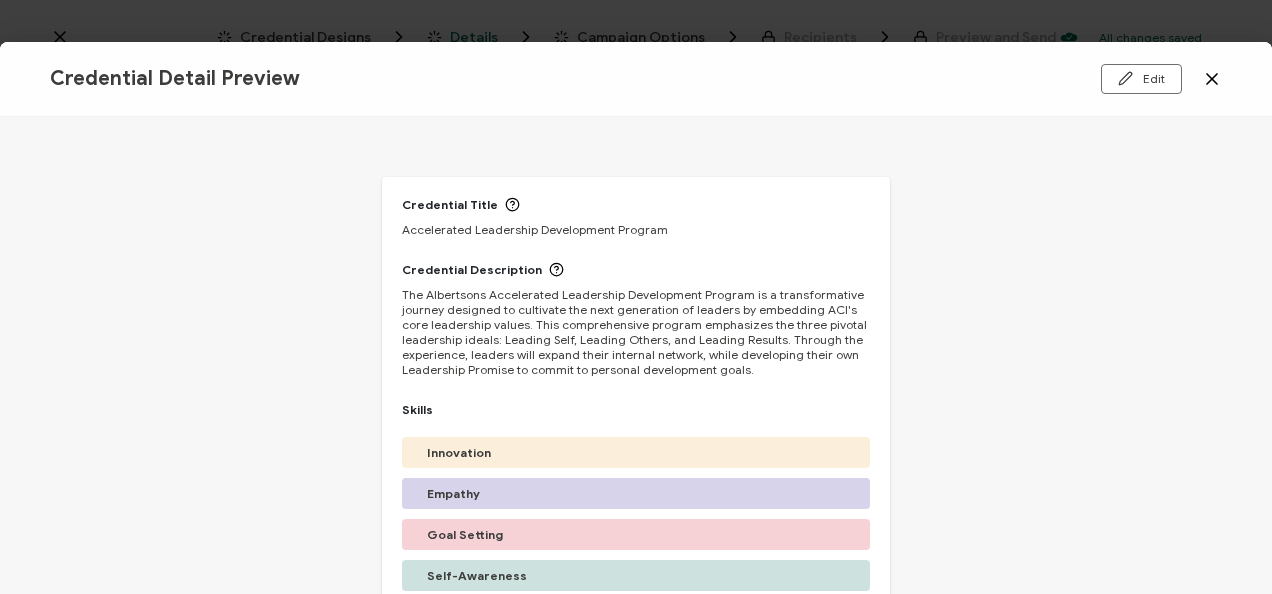 click 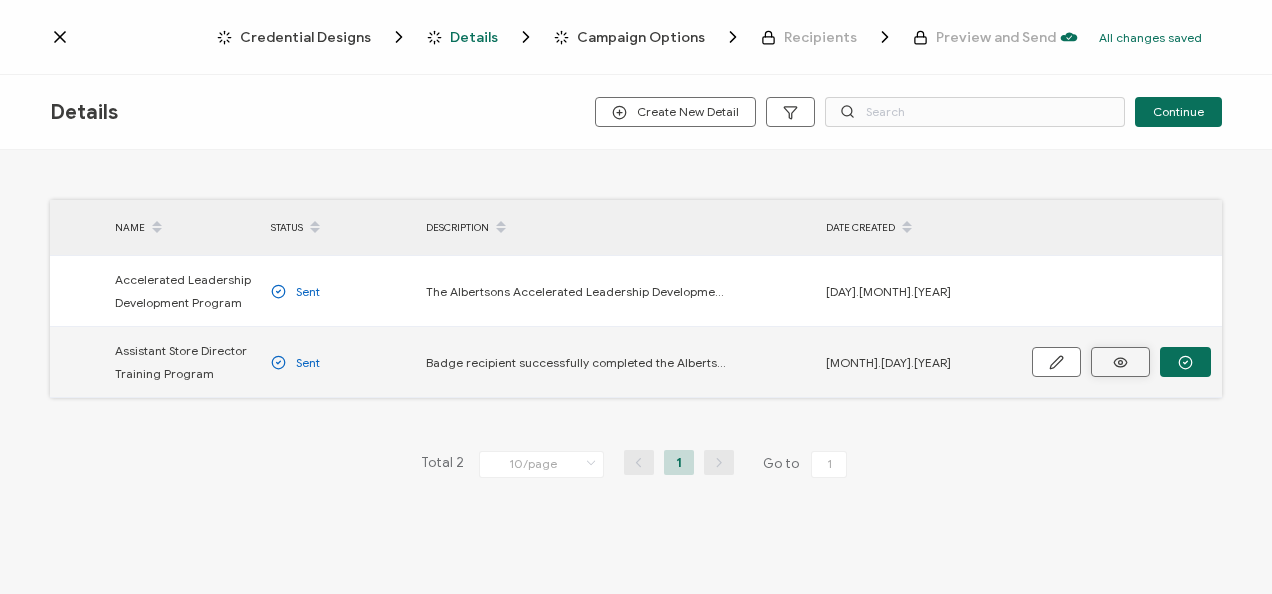 click at bounding box center [1120, 362] 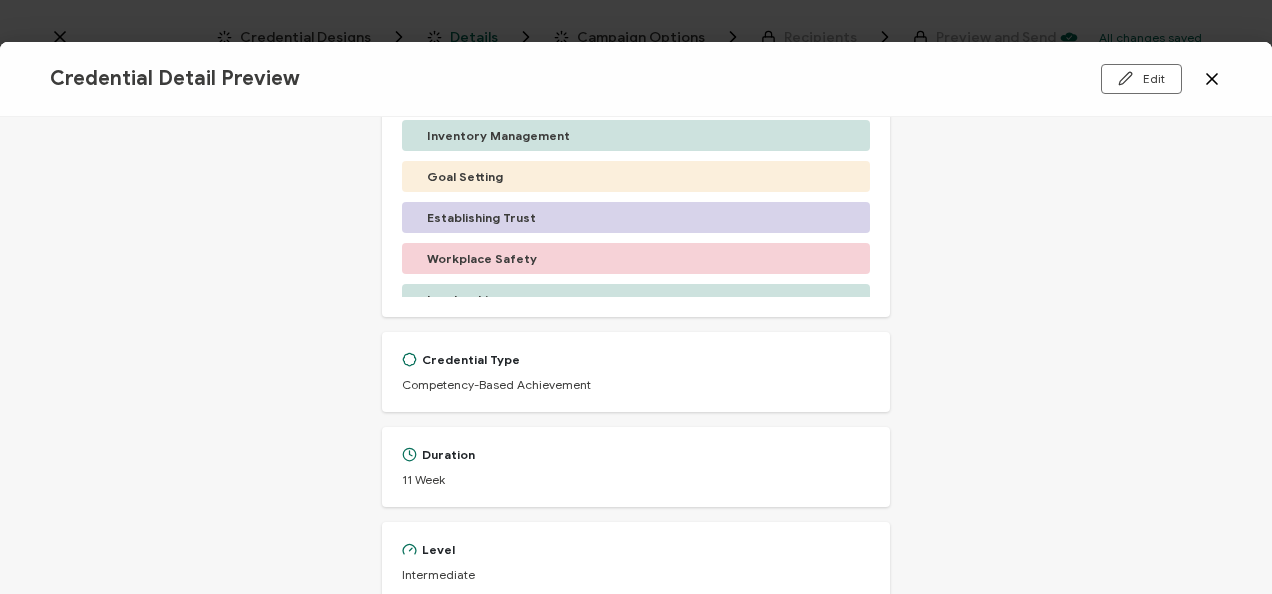 scroll, scrollTop: 800, scrollLeft: 0, axis: vertical 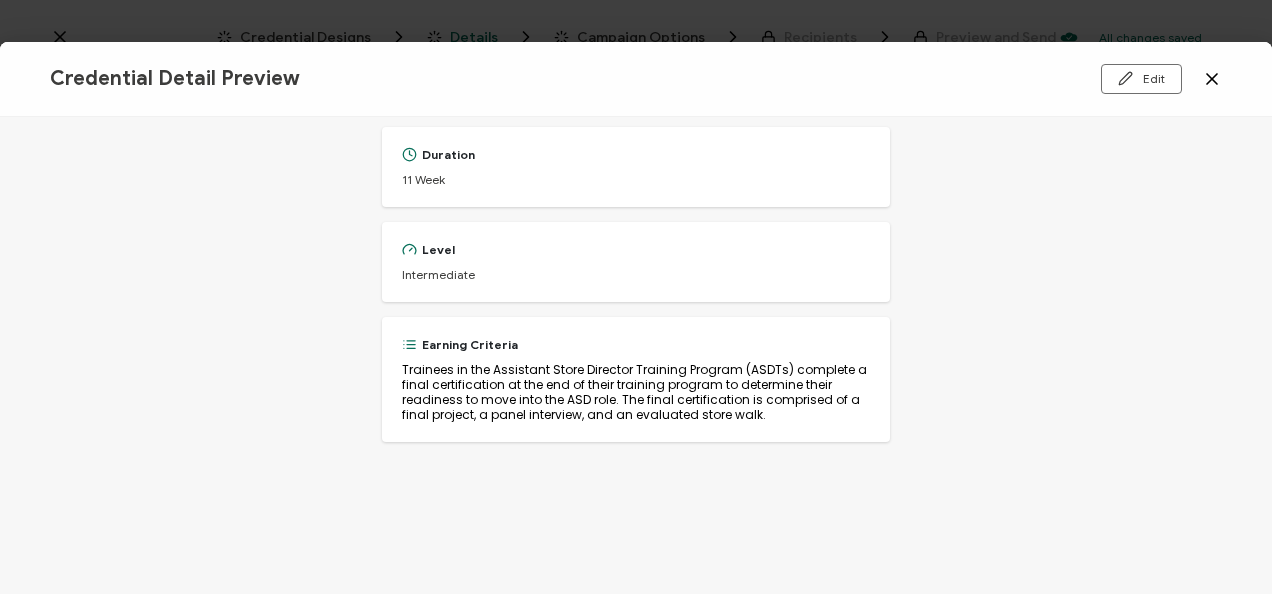 click on "Credential Title
Assistant Store Director Training Program
Credential Description
Badge recipient successfully completed the Albertsons Companies Assistant Store Director Training Program. This 11-week intensive program is for high potential assoicates who to grow their skills as a leader. The program prepares trainees to assume the role and responsibilities of an Assistant Store Director (ASD).
The program is designed as a 40-hour a week full-time commitment. Trainees (ASDTs) are re-assigned from their home store to a training store where they are guided through the program by a Training Store Director (TSD).
Participants are introduced to key topics essential to the ASD role each week, and then work closely with a Training Store Director to put those topics into practice. Badge recipient has a wealth of foundational knowledge and hands-on practice.
Skills" at bounding box center (636, 355) 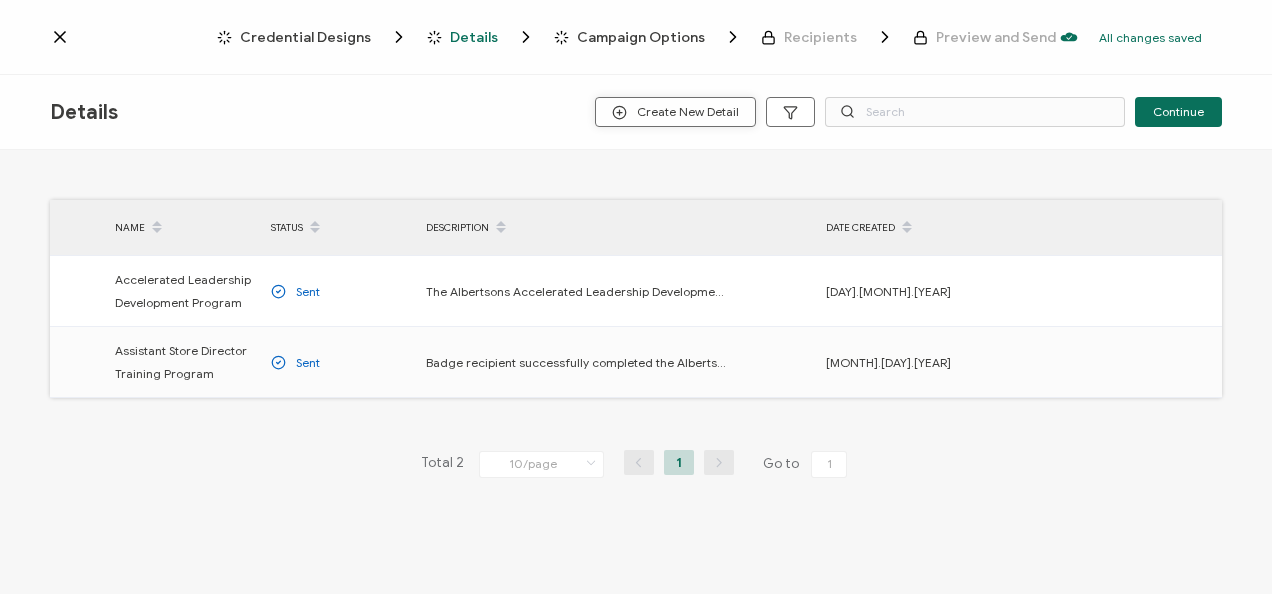 click on "Create New Detail" at bounding box center (675, 112) 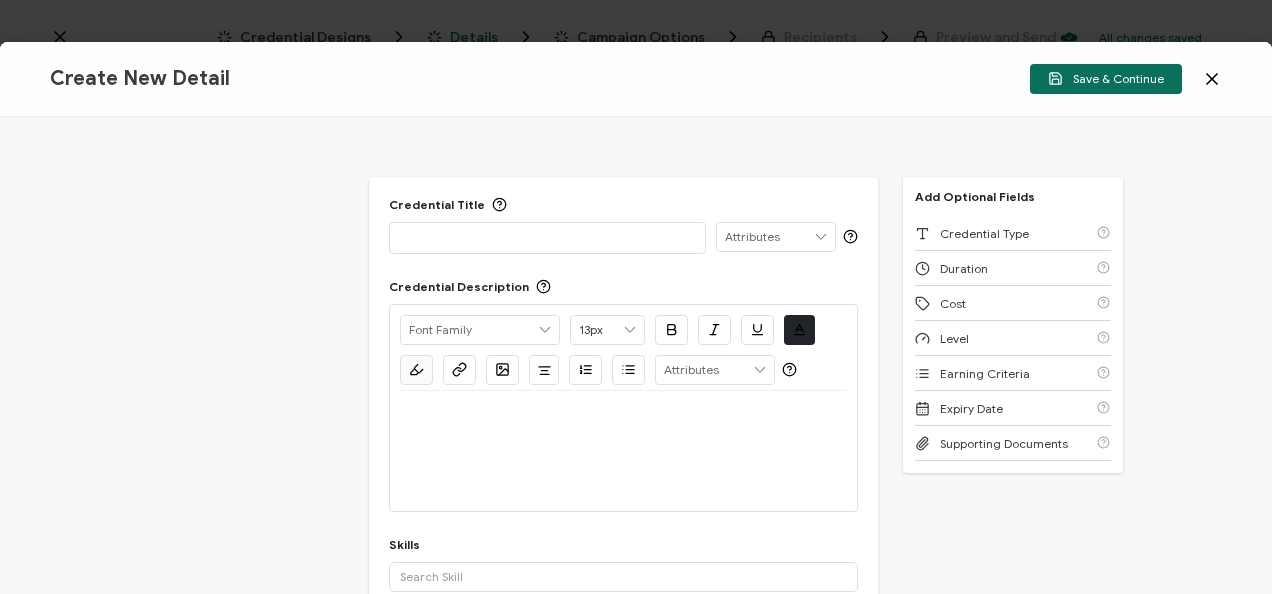click 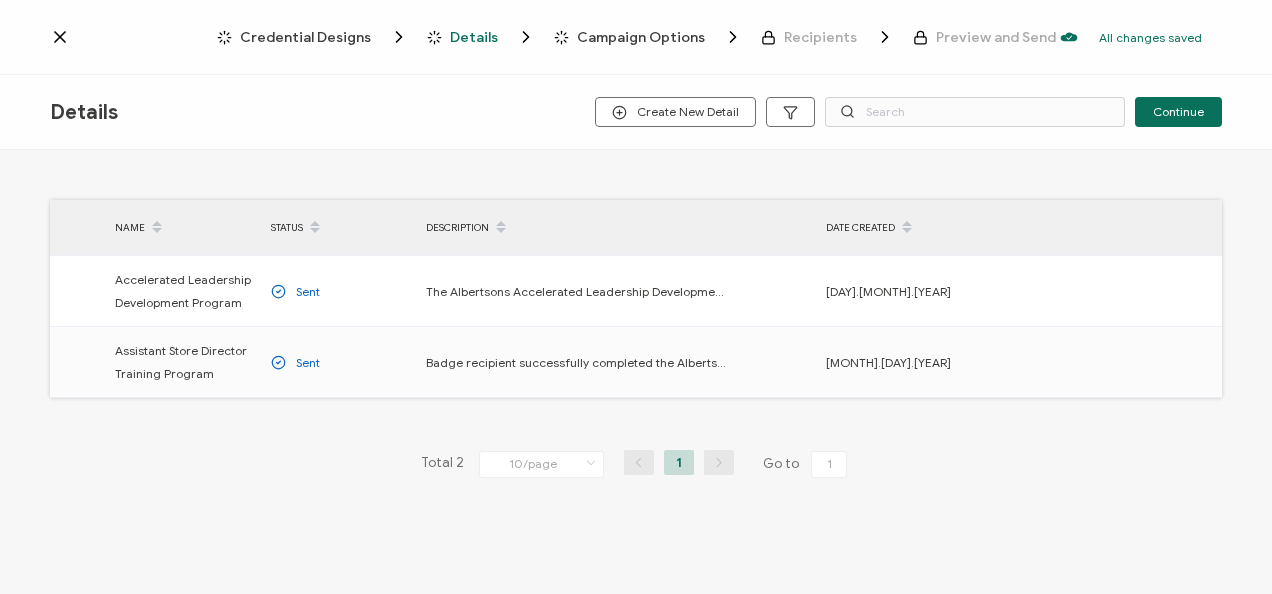 click 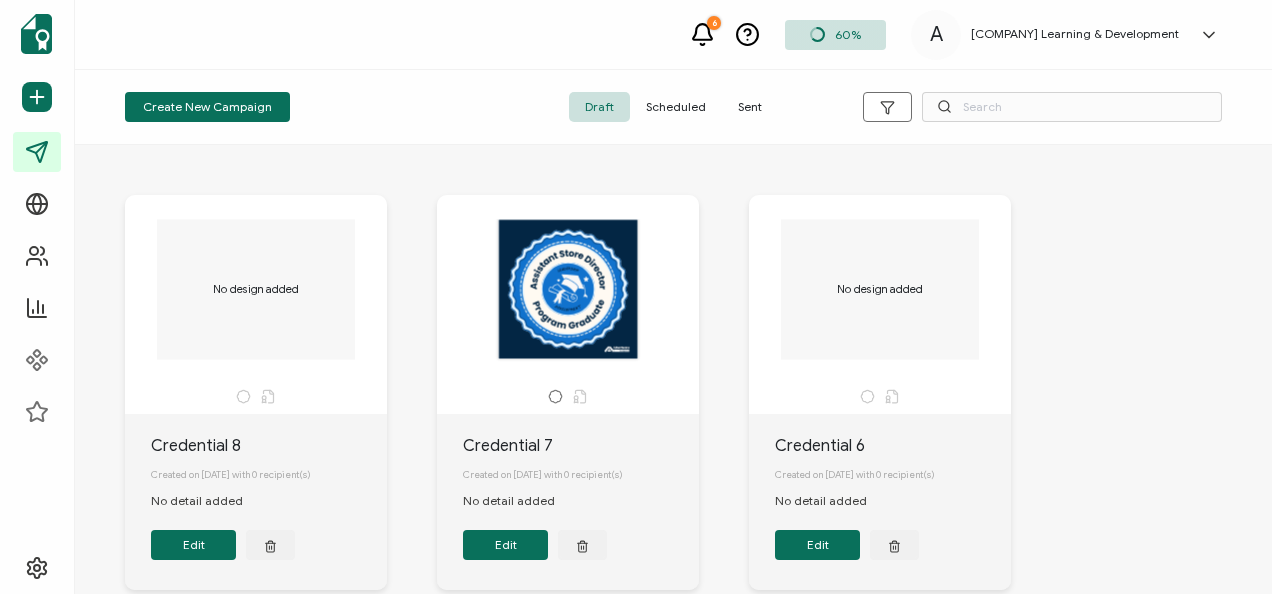 click on "Create New Campaign" at bounding box center [308, 107] 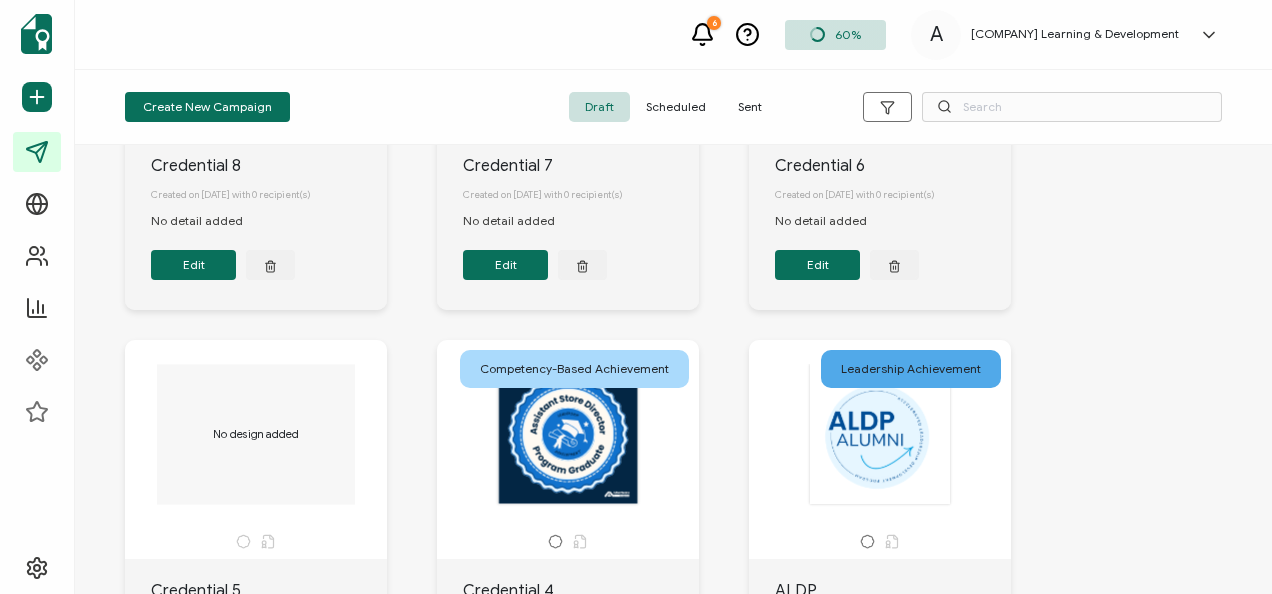 scroll, scrollTop: 500, scrollLeft: 0, axis: vertical 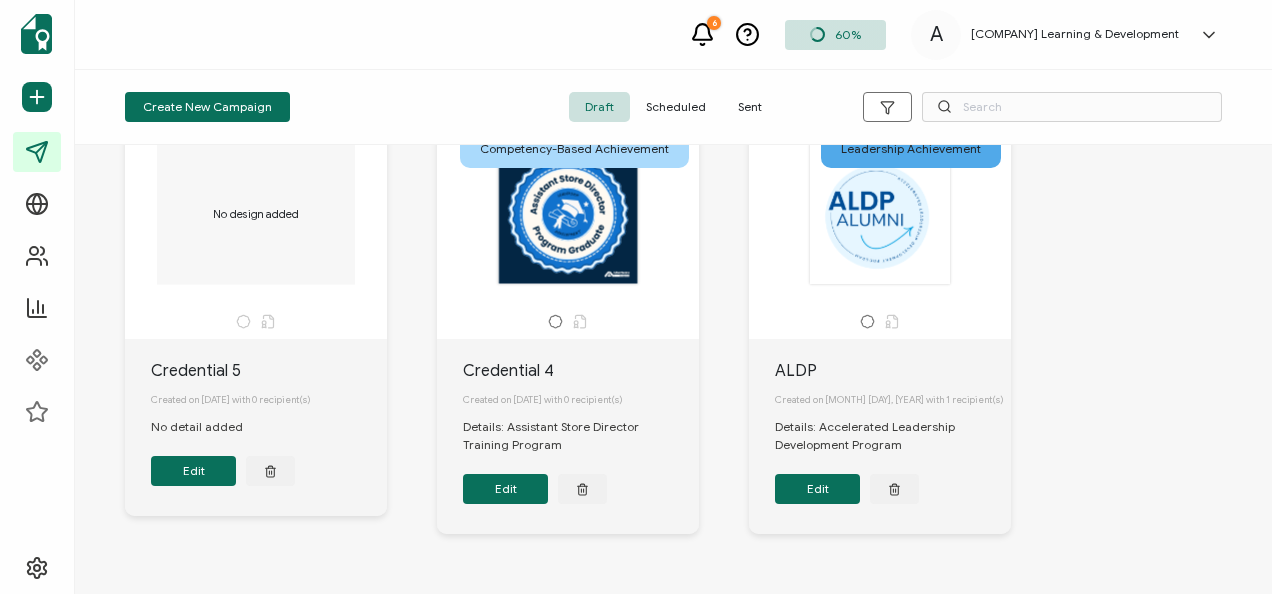 click at bounding box center (568, 215) 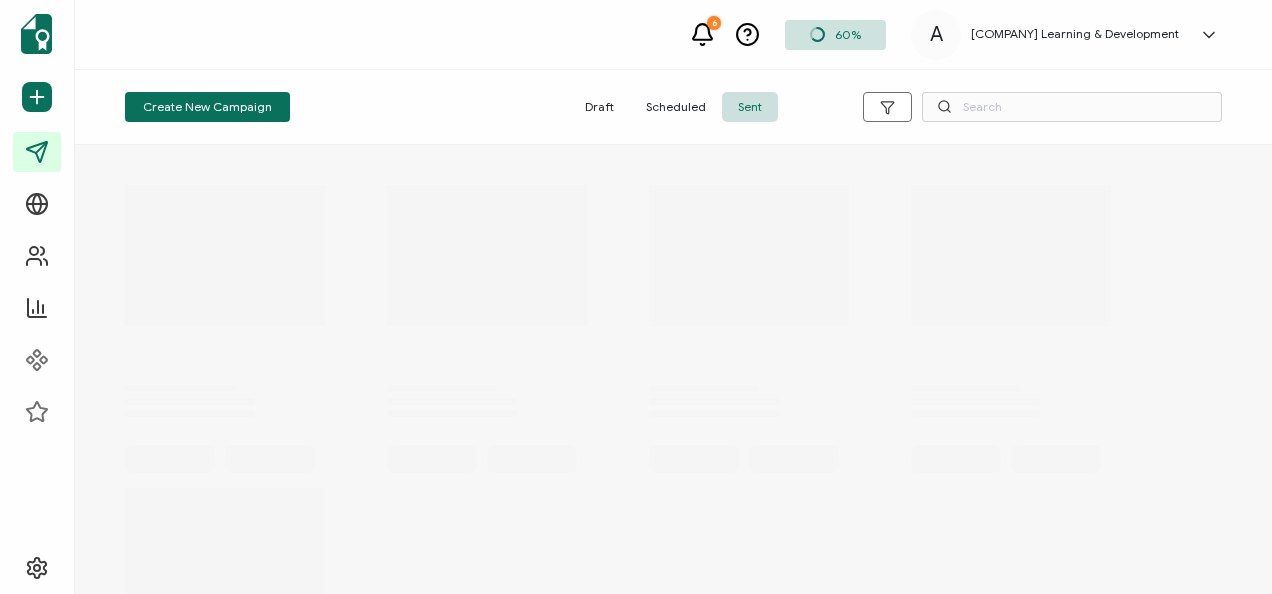 click on "Sent" at bounding box center (750, 107) 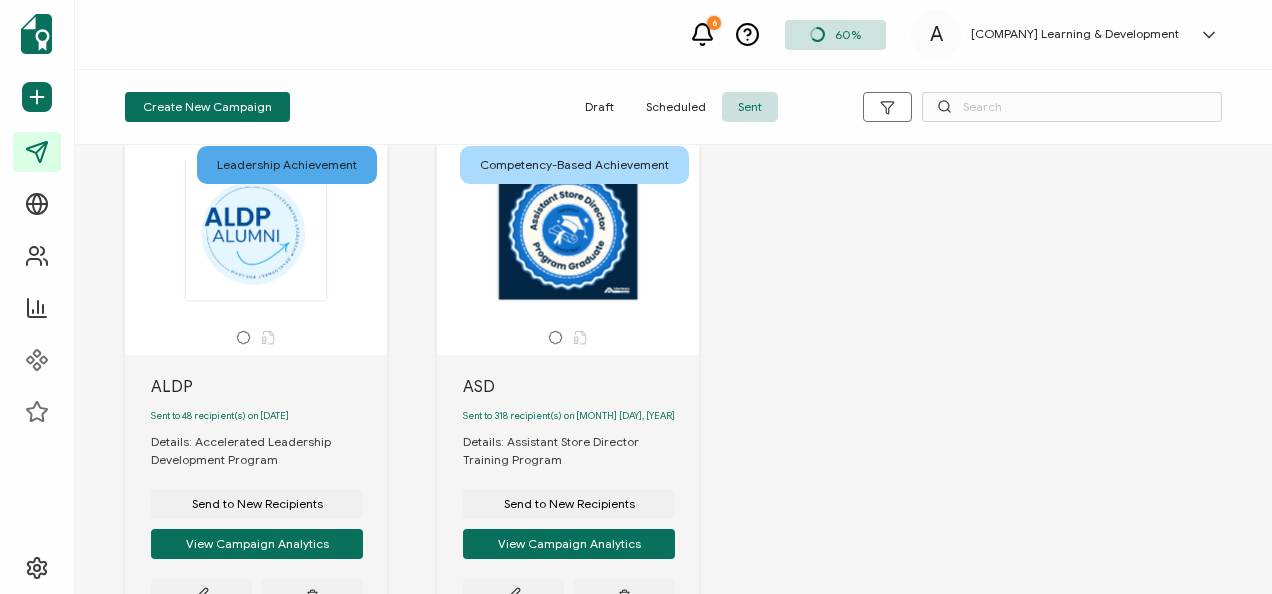 scroll, scrollTop: 100, scrollLeft: 0, axis: vertical 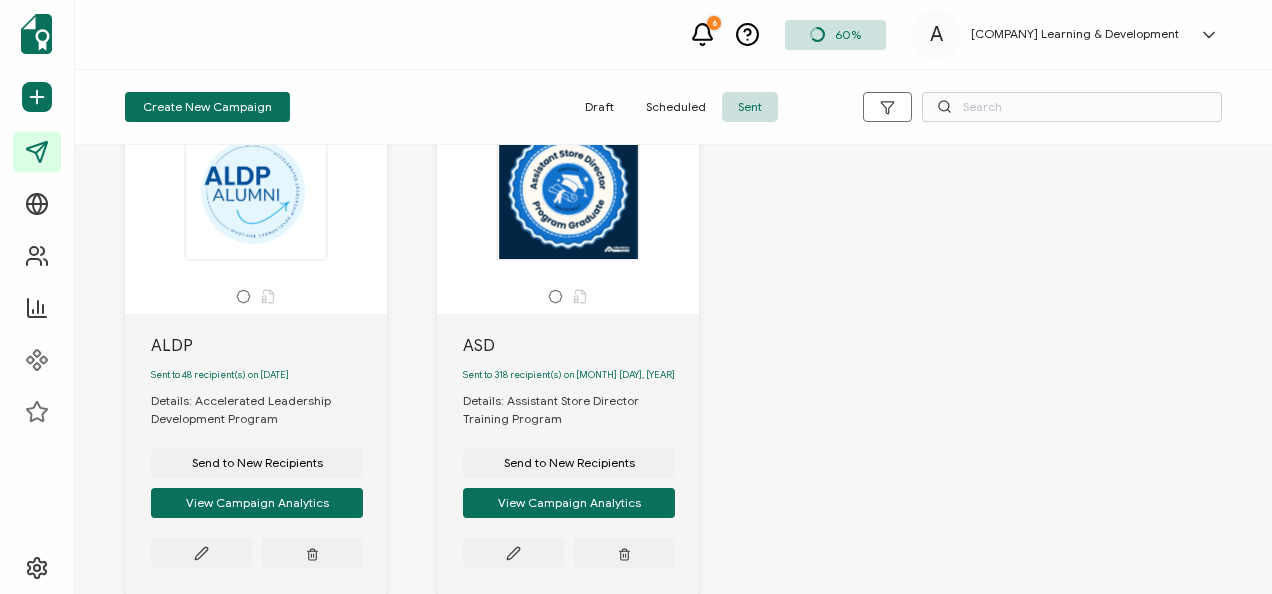 click at bounding box center (568, 189) 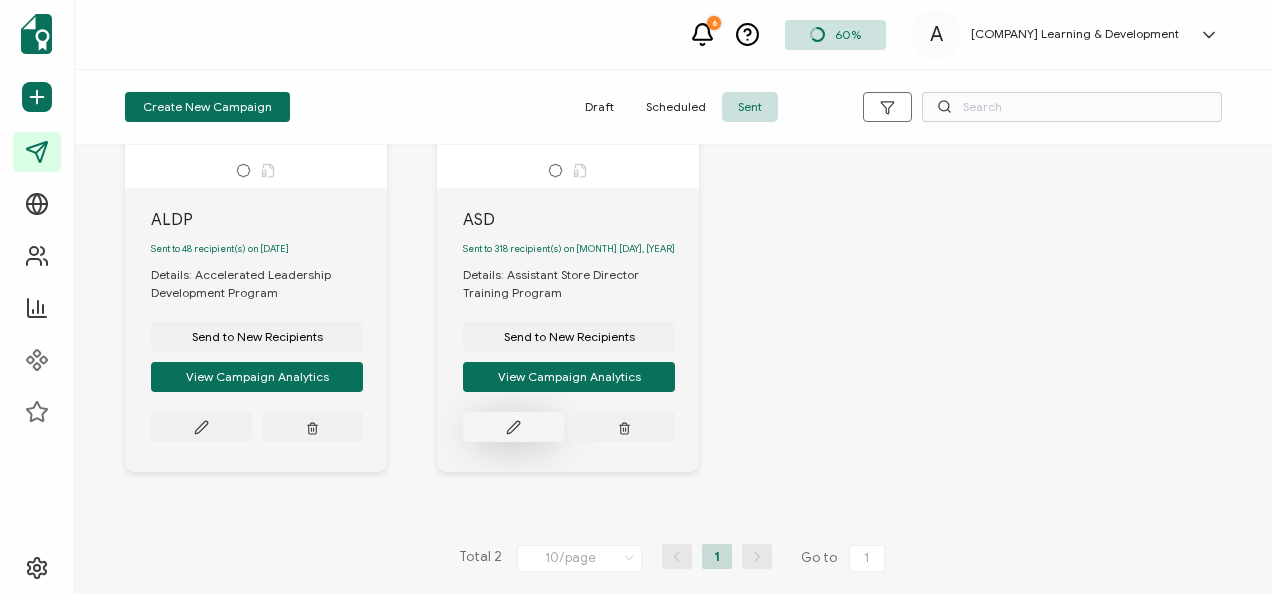 click at bounding box center [201, 427] 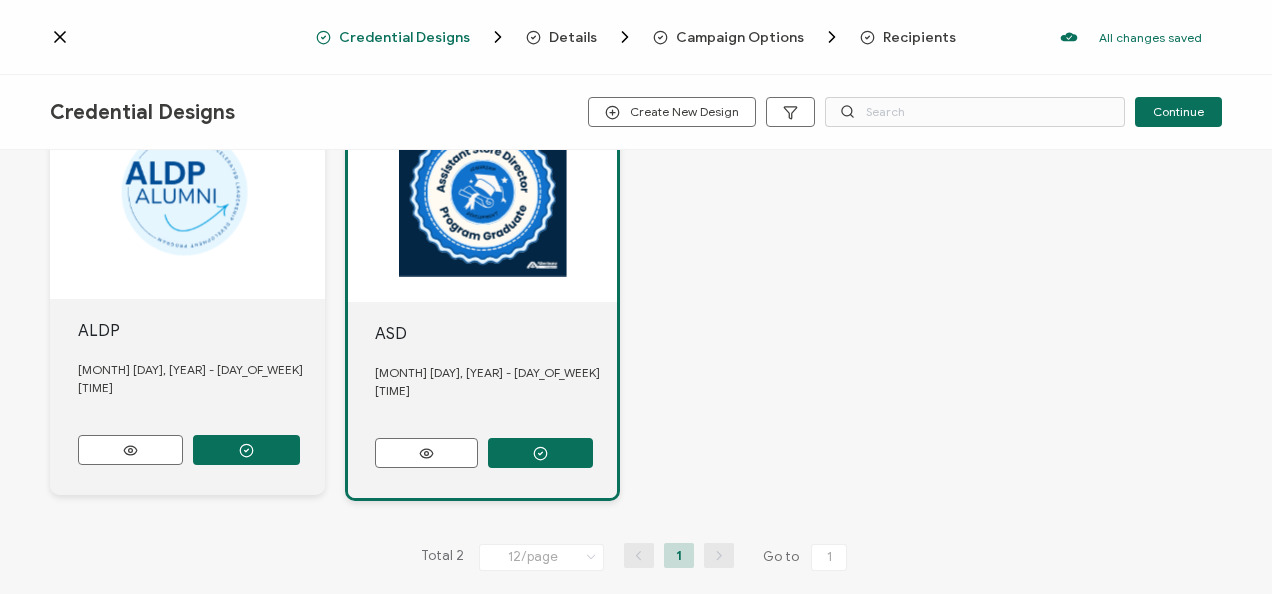 scroll, scrollTop: 0, scrollLeft: 0, axis: both 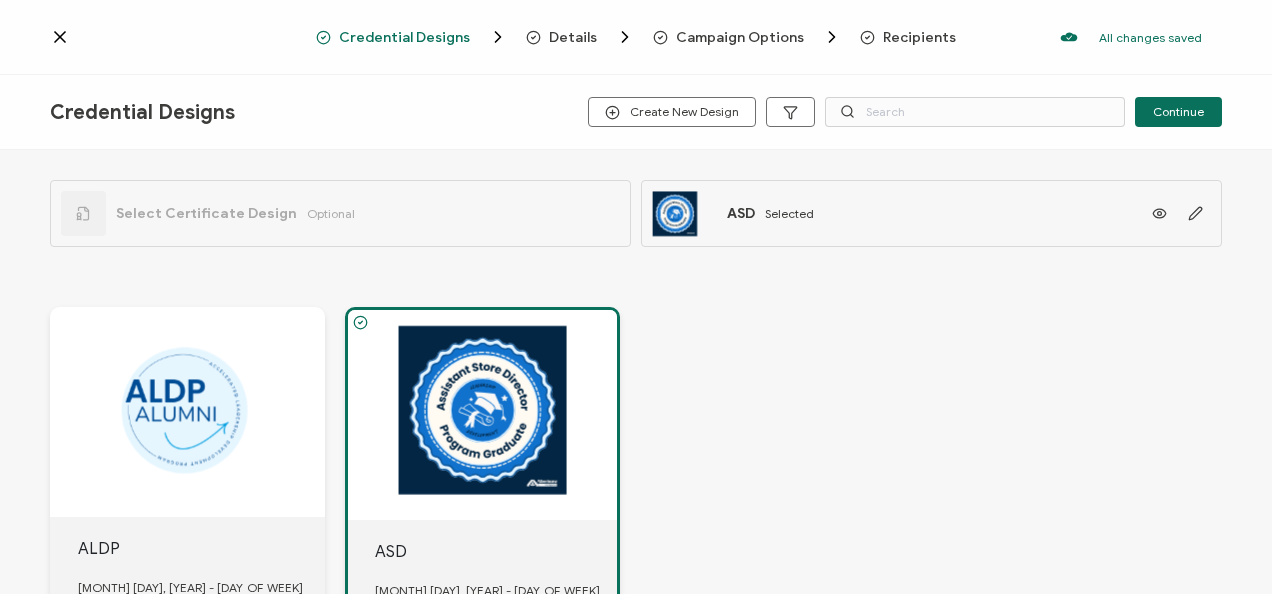 click 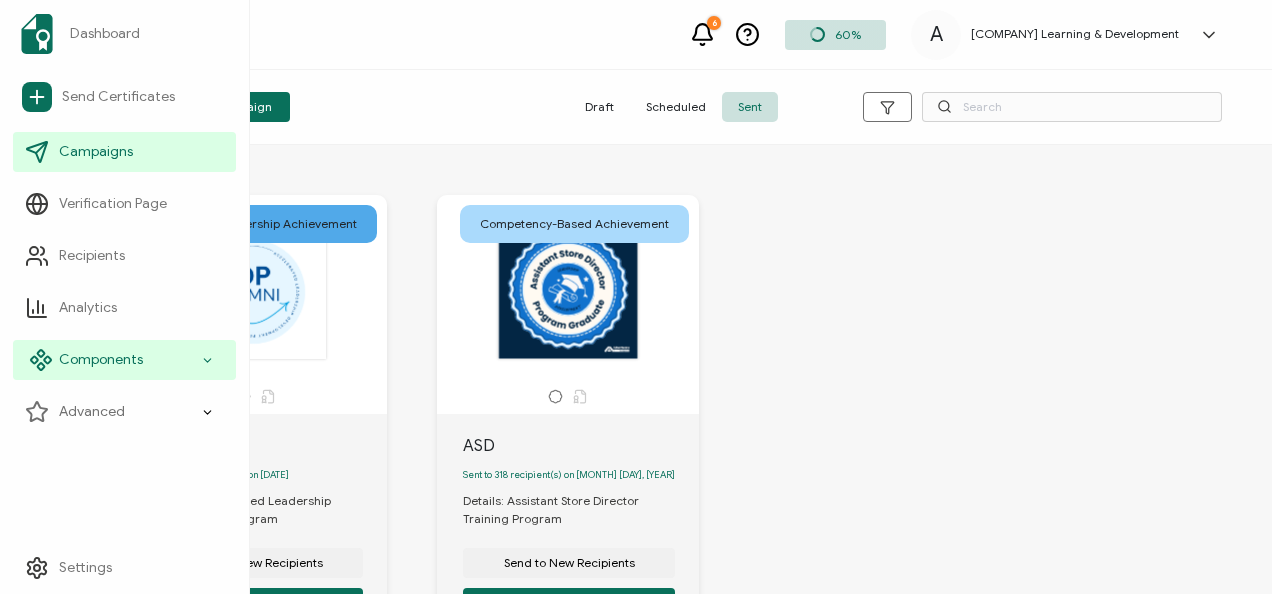 click on "Components" at bounding box center [101, 360] 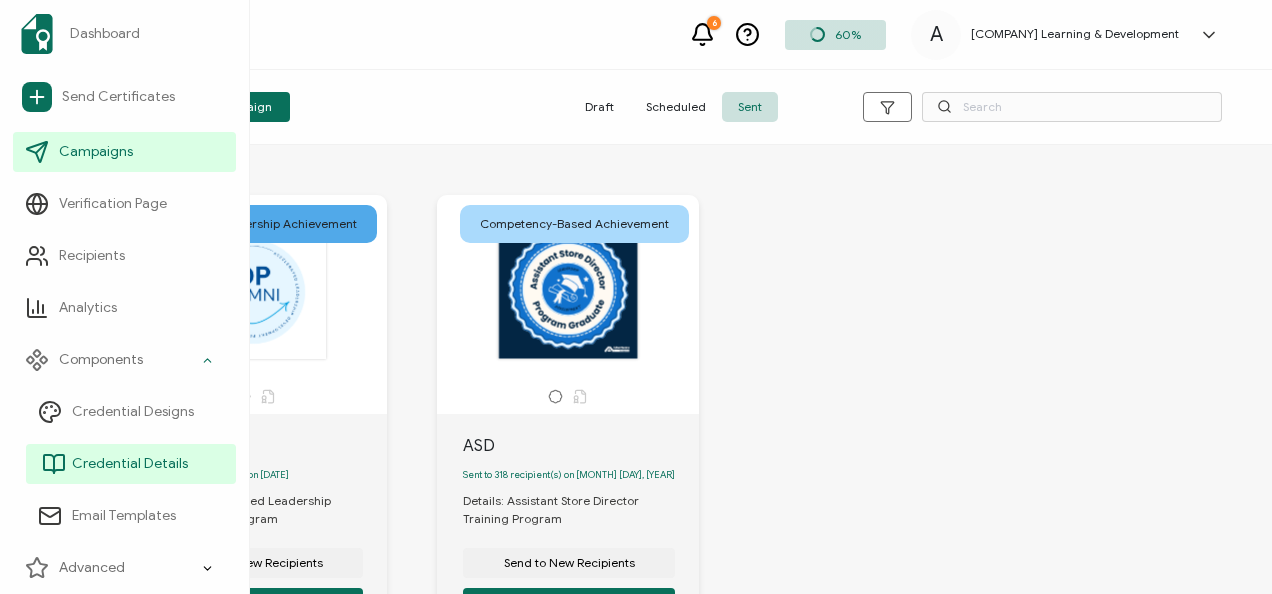 click on "Credential Details" at bounding box center (130, 464) 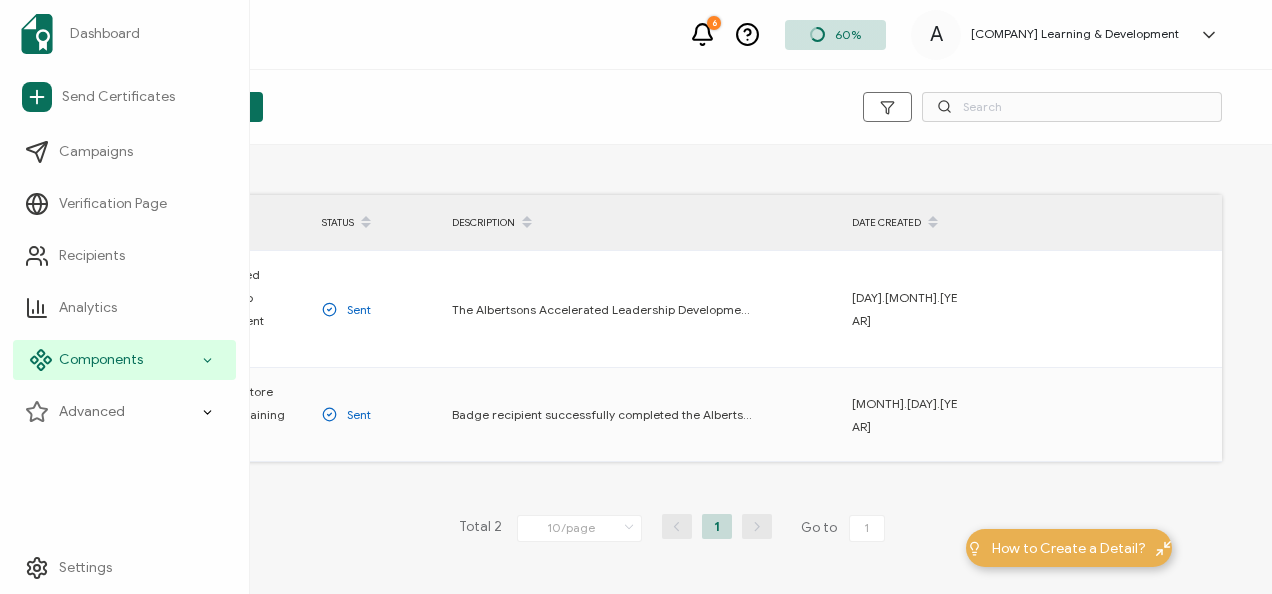 click on "Components" at bounding box center [124, 360] 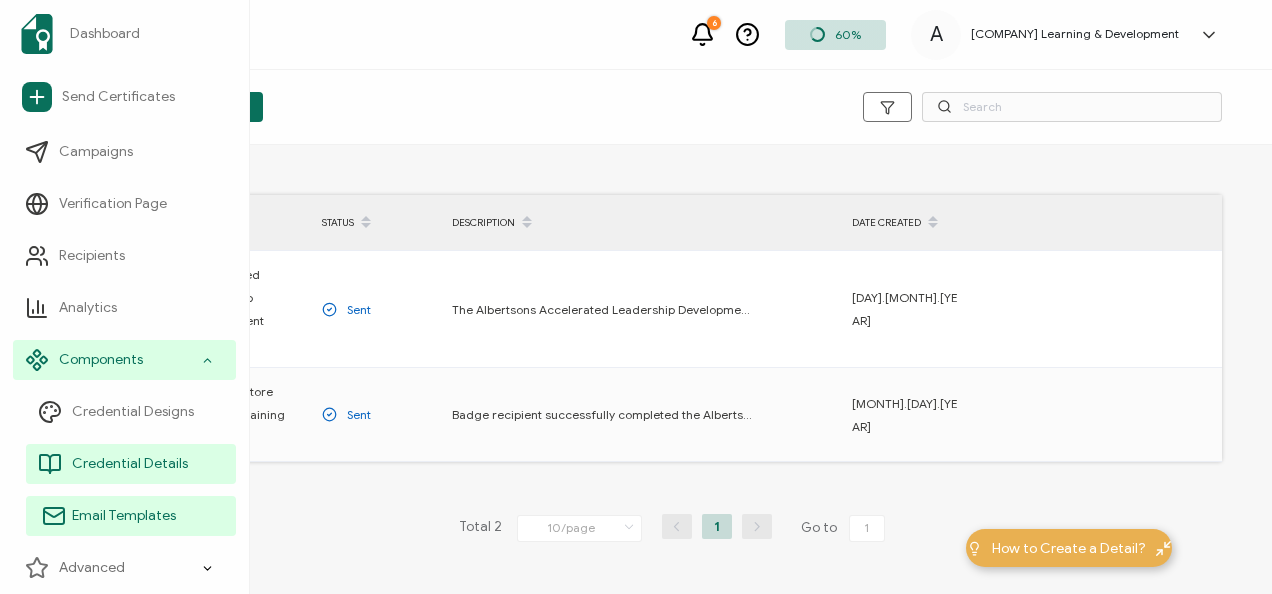 click on "Email Templates" at bounding box center (124, 516) 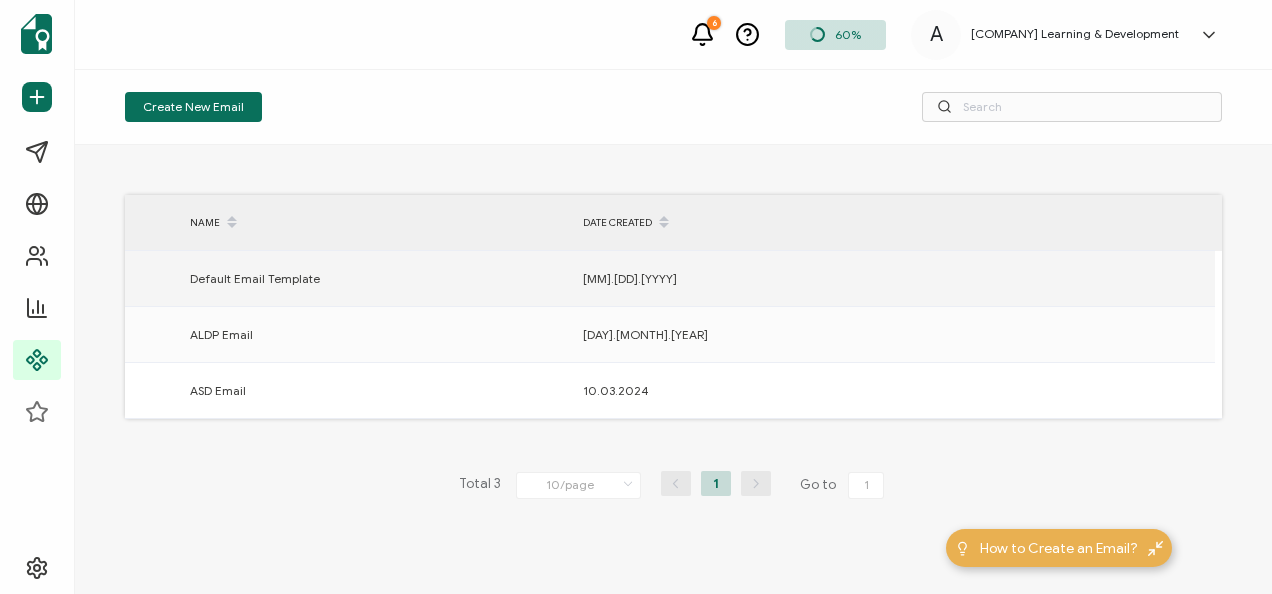 drag, startPoint x: 724, startPoint y: 283, endPoint x: 689, endPoint y: 286, distance: 35.128338 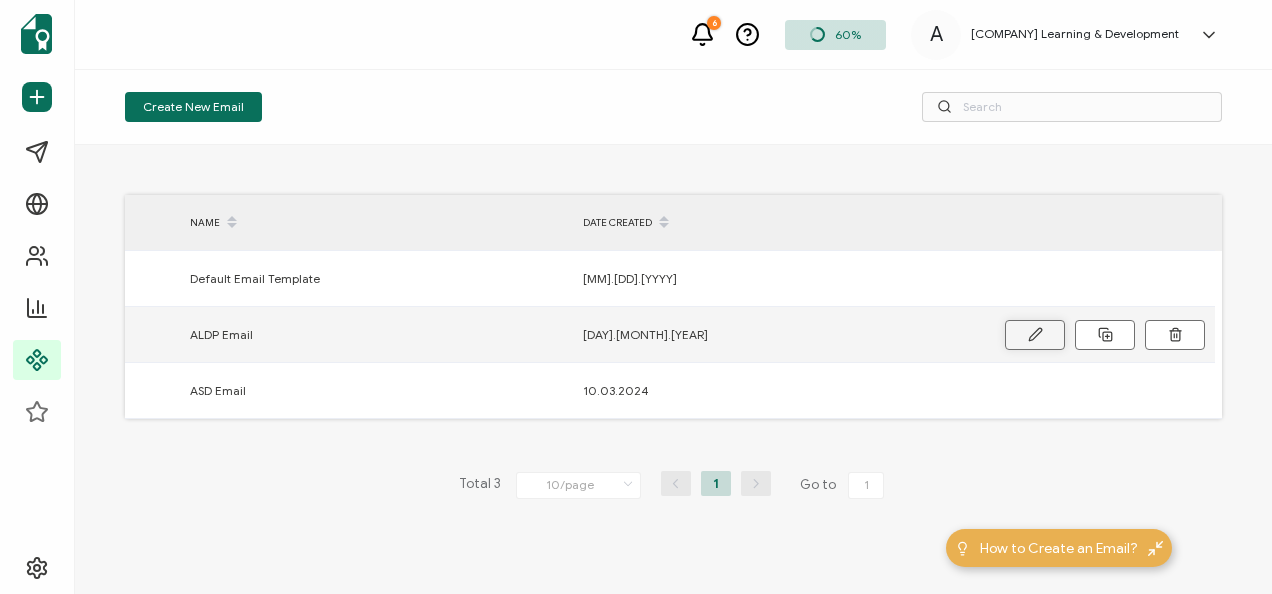 click 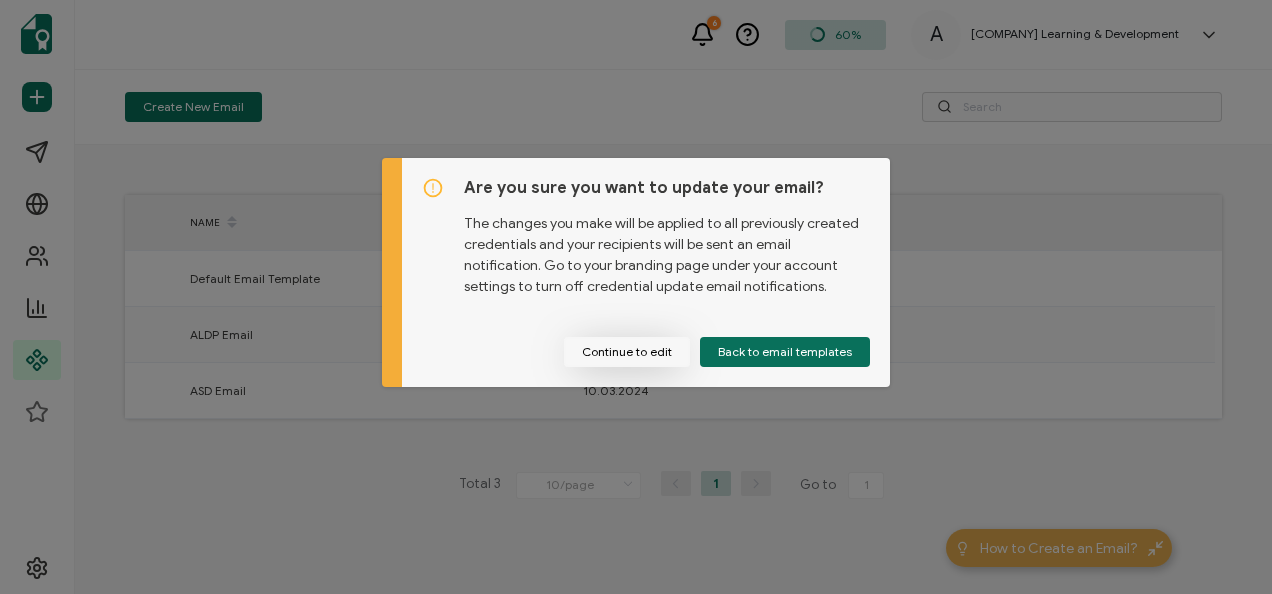 click on "Continue to edit" at bounding box center [627, 352] 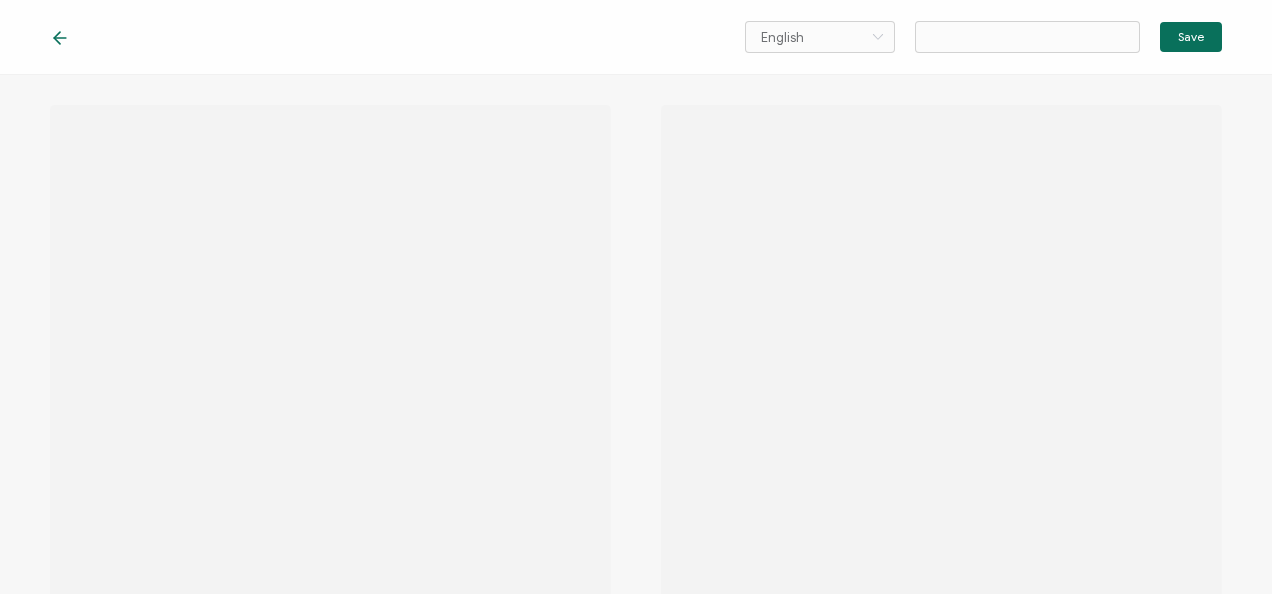 type on "ALDP Email" 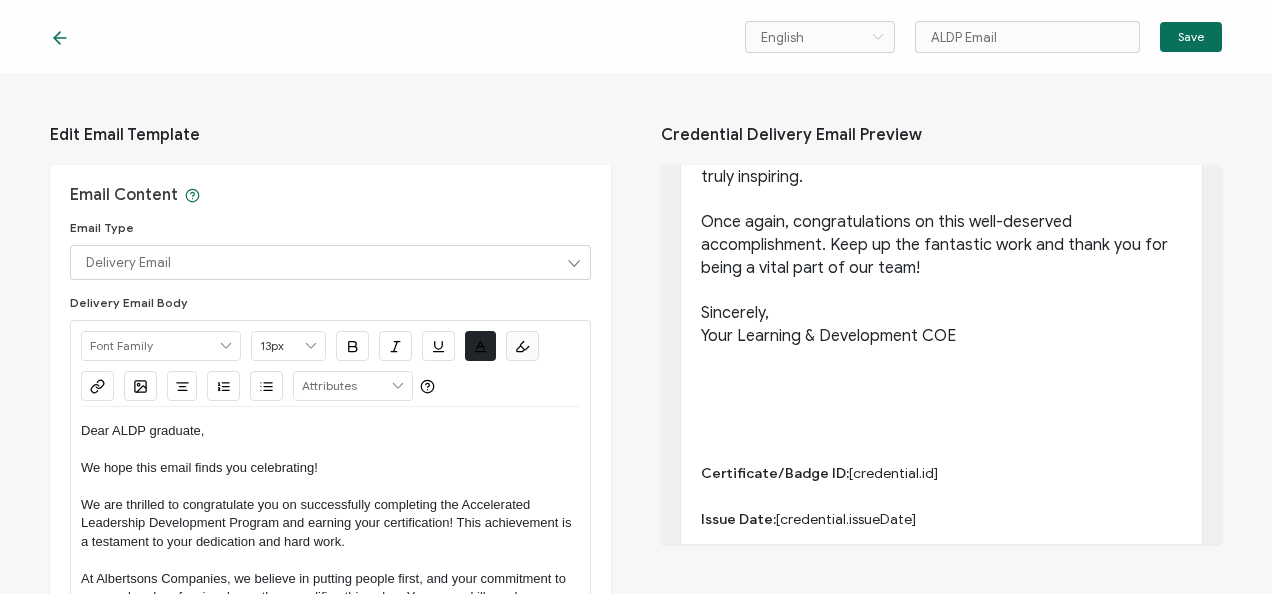 scroll, scrollTop: 400, scrollLeft: 0, axis: vertical 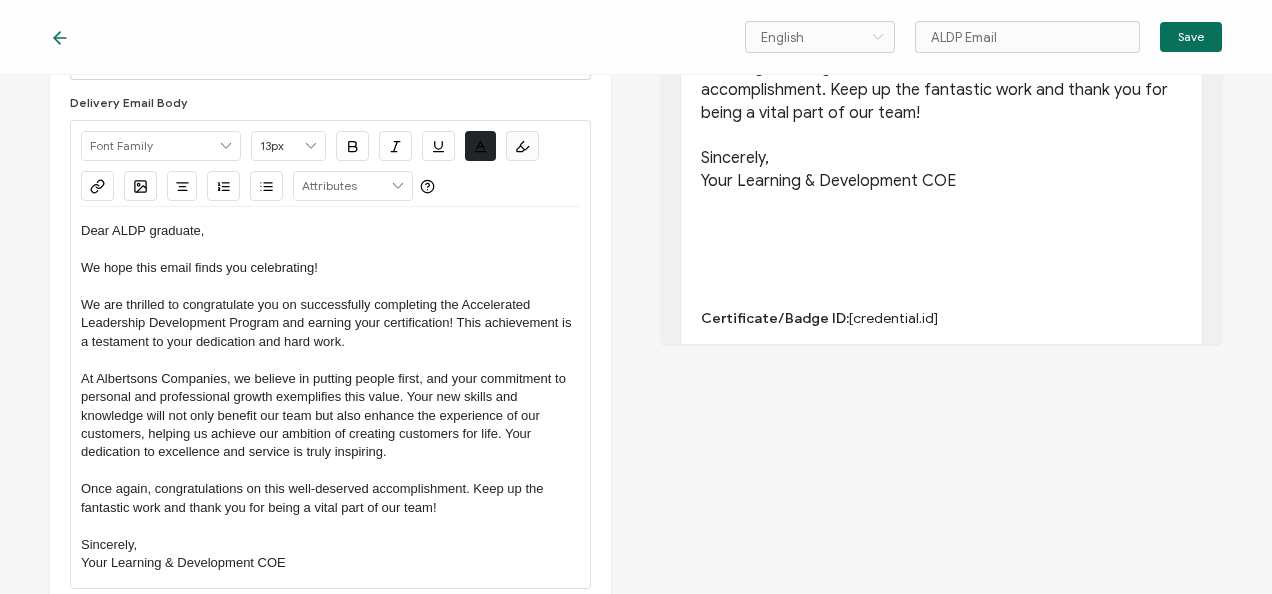 click 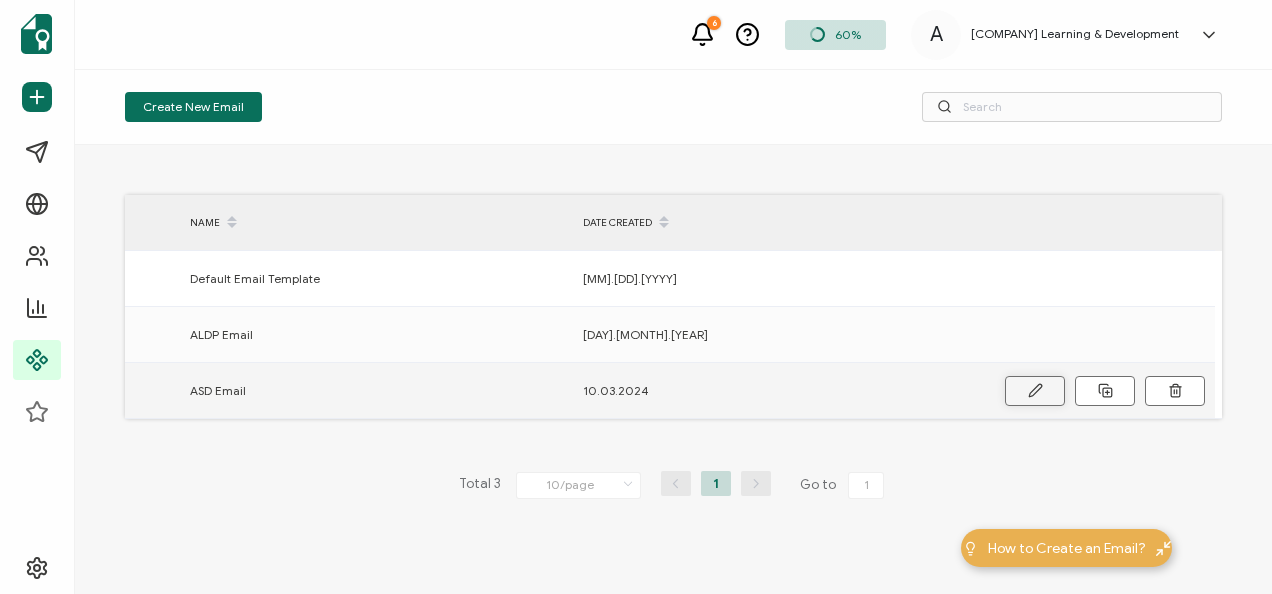 click 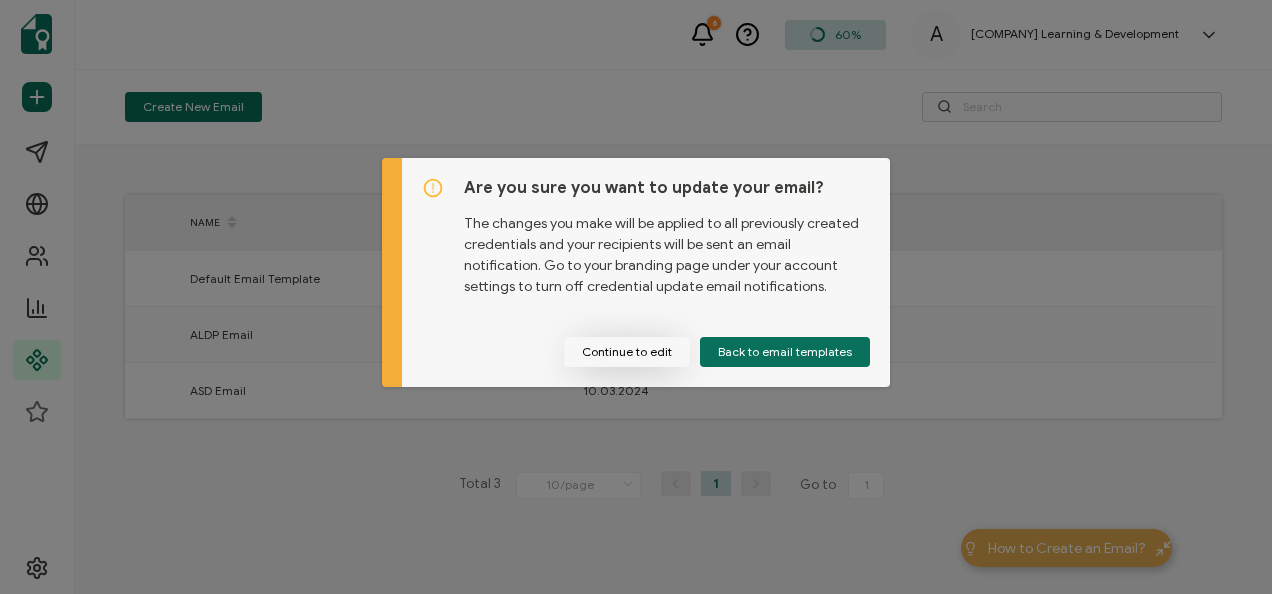 click on "Continue to edit" at bounding box center [627, 352] 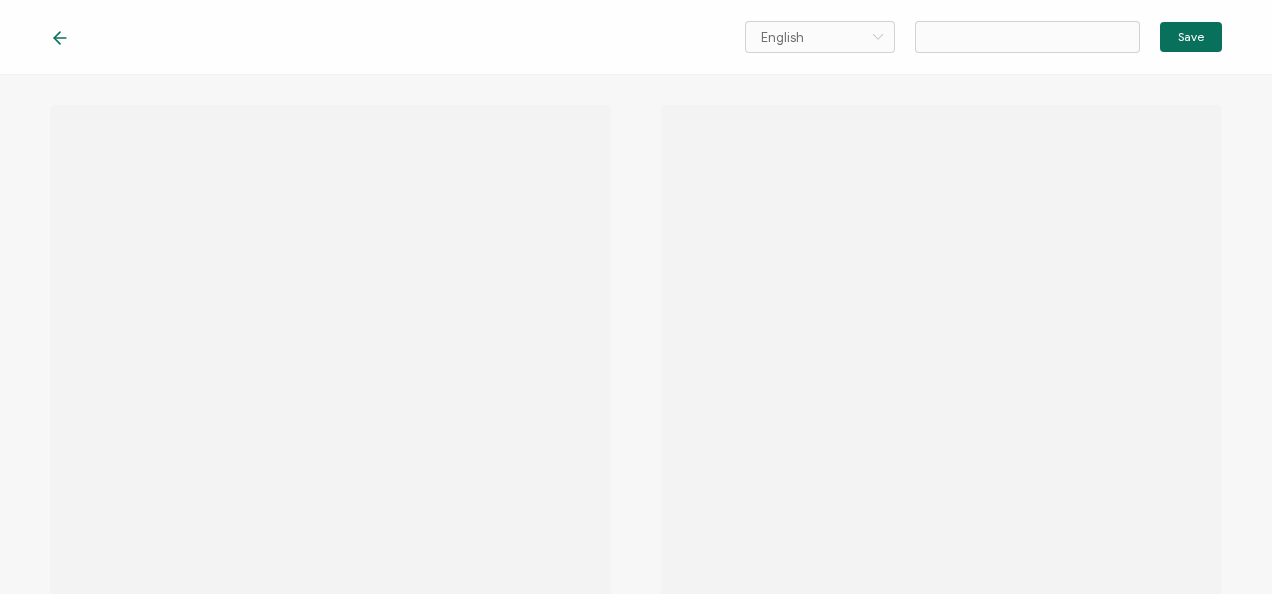 type on "ASD Email" 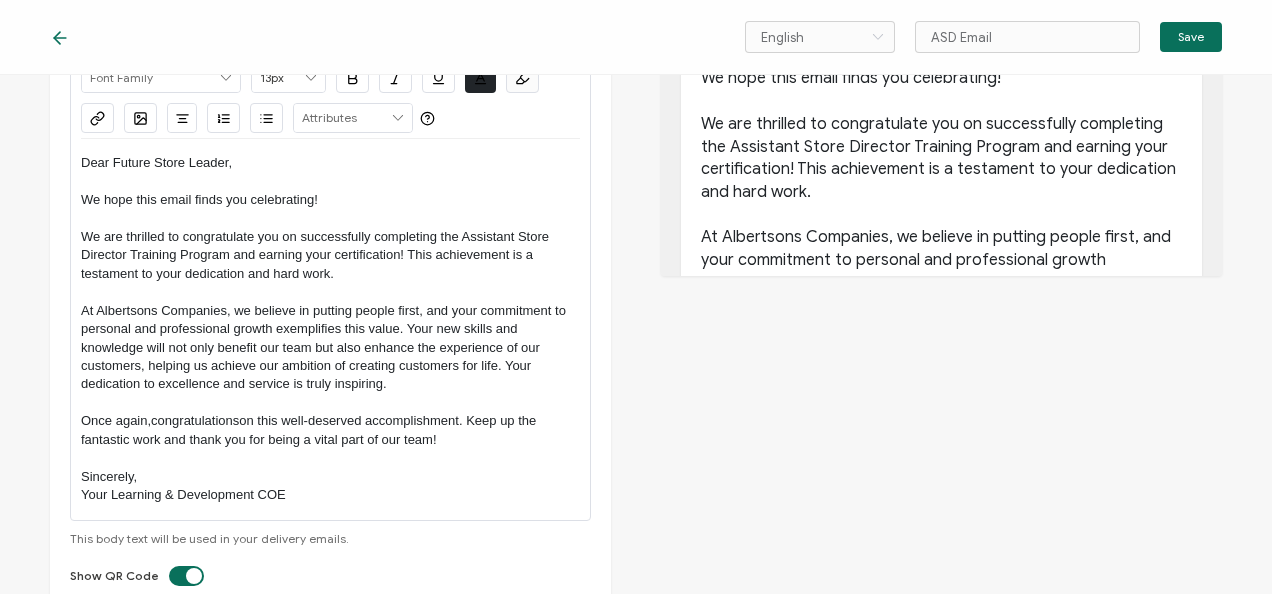 scroll, scrollTop: 300, scrollLeft: 0, axis: vertical 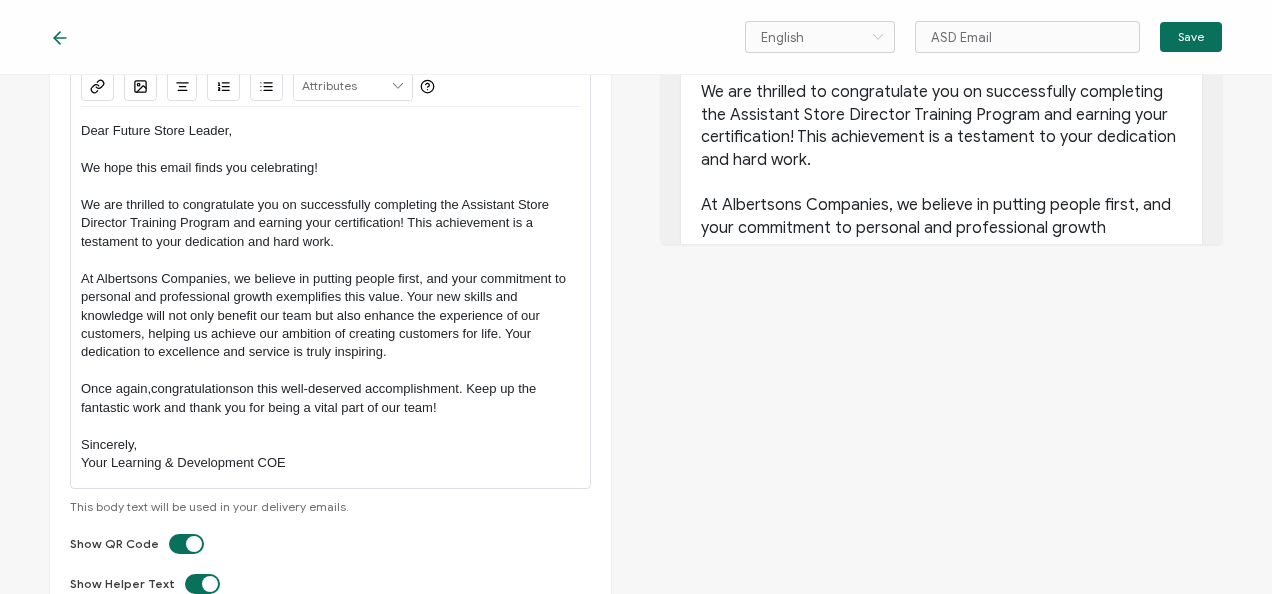 drag, startPoint x: 326, startPoint y: 457, endPoint x: 310, endPoint y: 463, distance: 17.088007 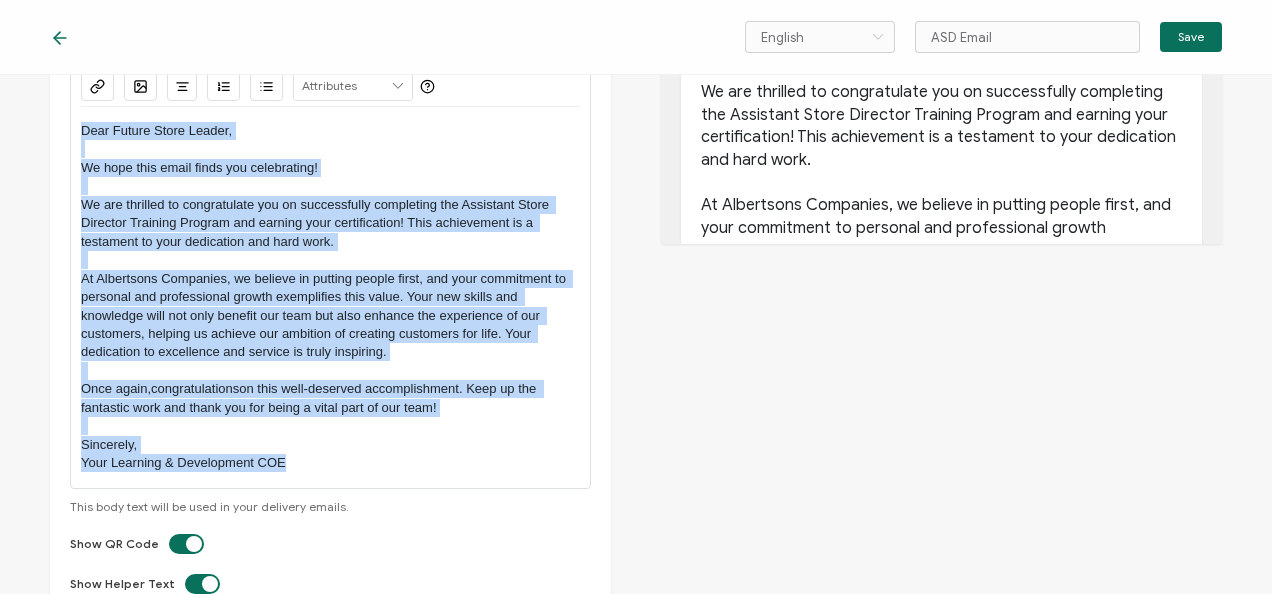 drag, startPoint x: 306, startPoint y: 464, endPoint x: 78, endPoint y: 128, distance: 406.05417 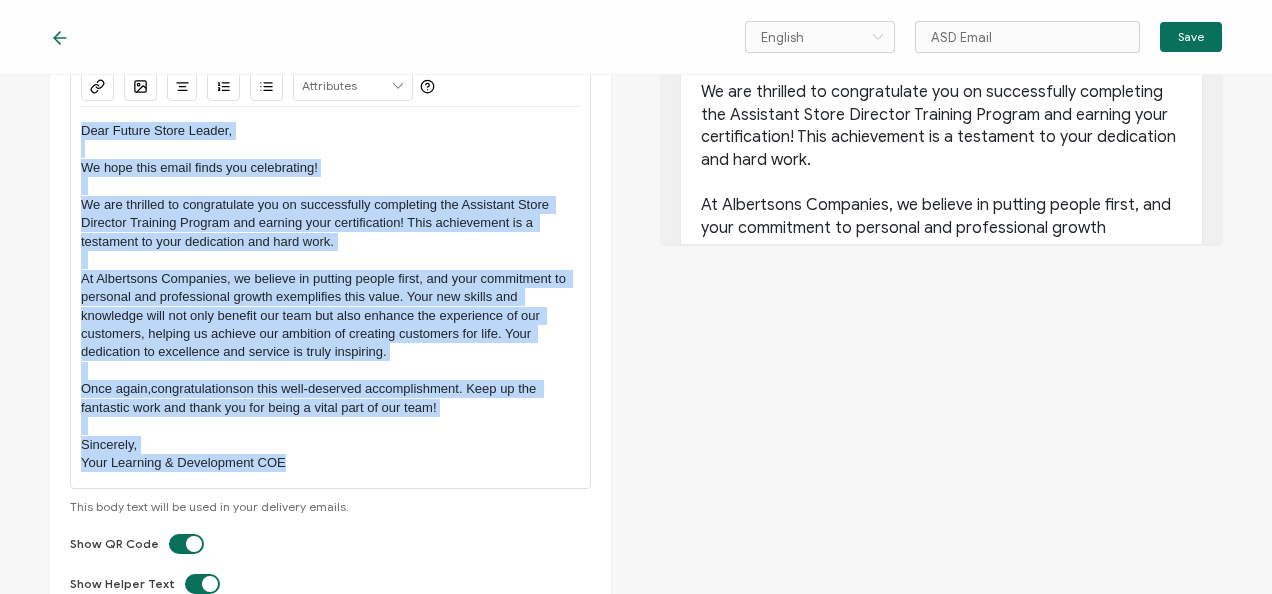 click on "Alright Sans Amita Archivo Black Arial Arimo Blinker Caveat Charm Charmonman Cinzel EB Garamond Farro Fira Sans Gelasio Gilroy Great Vibes Grenze Hanken Grotesk Inconsolata Josefin Sans Kolektif House Kufam Lato Libre Caslon Text Lora Lugrasimo Markazi Text Merienda Merriweather Montserrat Muli Noto Sans Noto Serif Nunito Open Sans Open Sans Condensed Orbitron Oswald Playfair Display Poppins PT Sans PT Sans Narrow PT Serif Quicksand Raleway Red Hat Display Roboto Roboto Condensed Roboto Slab Rubik Slabo 27px Source Sans Pro Spartan Tajawal Titillium Web Ubuntu UnifrakturCook UnifrakturMaguntia Work Sans   13px 11px 12px 13px 14px 15px 16px 17px 18px 19px 20px 21px 22px 23px 24px 25px 26px 27px 28px 29px 30px 31px 32px 33px 34px 35px 36px 37px 38px 39px 40px 41px 42px 43px 44px 45px 46px 47px 48px 49px 50px 51px 52px 53px 54px 55px 56px 57px 58px 59px 60px 61px 62px 63px 64px 65px 66px 67px 68px 69px 70px 71px 72px           #212529
Clear
OK
#FBFBFB
Clear" at bounding box center (330, 254) 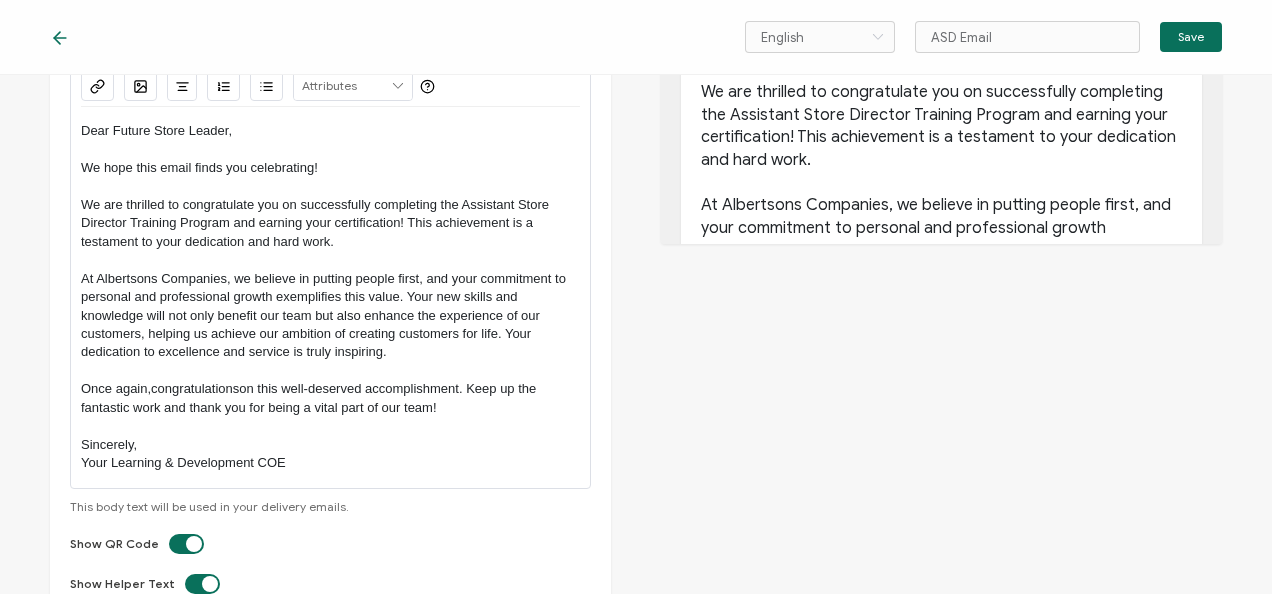 click on "Email Content
Email Type
Delivery Email Delivery Email Expiration Email Update Email
Delivery Email Body
Alright Sans Amita Archivo Black Arial Arimo Blinker Caveat Charm Charmonman Cinzel EB Garamond Farro Fira Sans Gelasio Gilroy Great Vibes Grenze Hanken Grotesk Inconsolata Josefin Sans Kolektif House Kufam Lato Libre Caslon Text Lora Lugrasimo Markazi Text Merienda Merriweather Montserrat Muli Noto Sans Noto Serif Nunito Open Sans Open Sans Condensed Orbitron Oswald Playfair Display Poppins PT Sans PT Sans Narrow PT Serif Quicksand Raleway Red Hat Display Roboto Roboto Condensed Roboto Slab Rubik Slabo 27px Source Sans Pro Spartan Tajawal Titillium Web Ubuntu UnifrakturCook UnifrakturMaguntia Work Sans   13px 11px 12px 13px 14px 15px 16px 17px 18px 19px 20px 21px 22px" at bounding box center (636, 334) 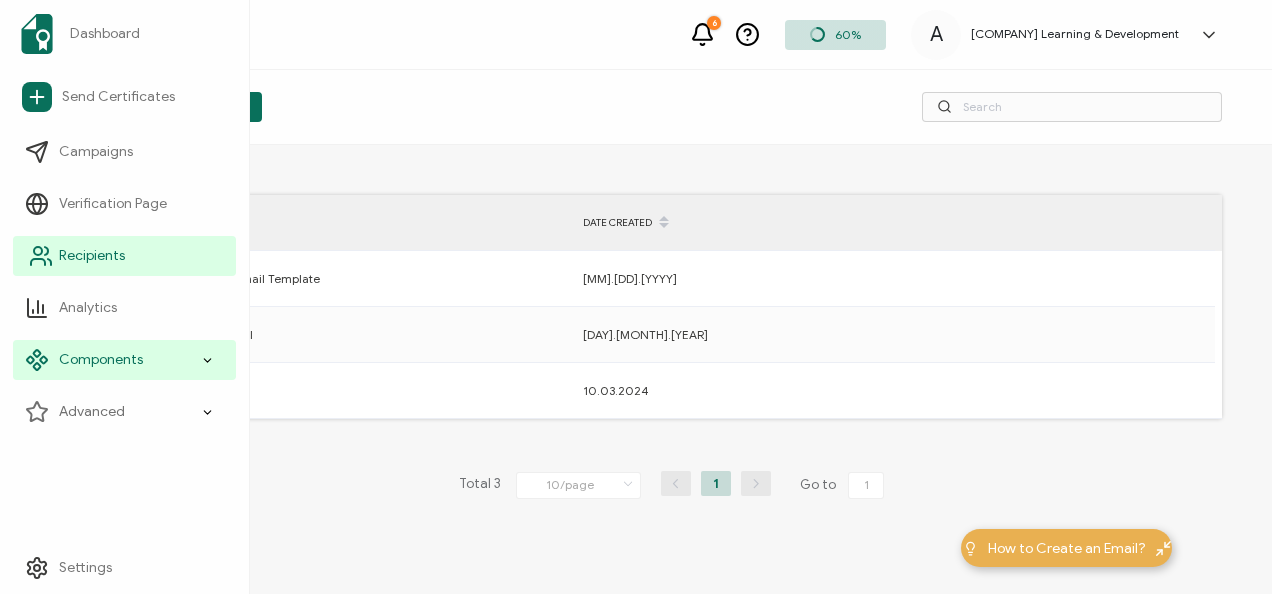 click on "Recipients" at bounding box center [92, 256] 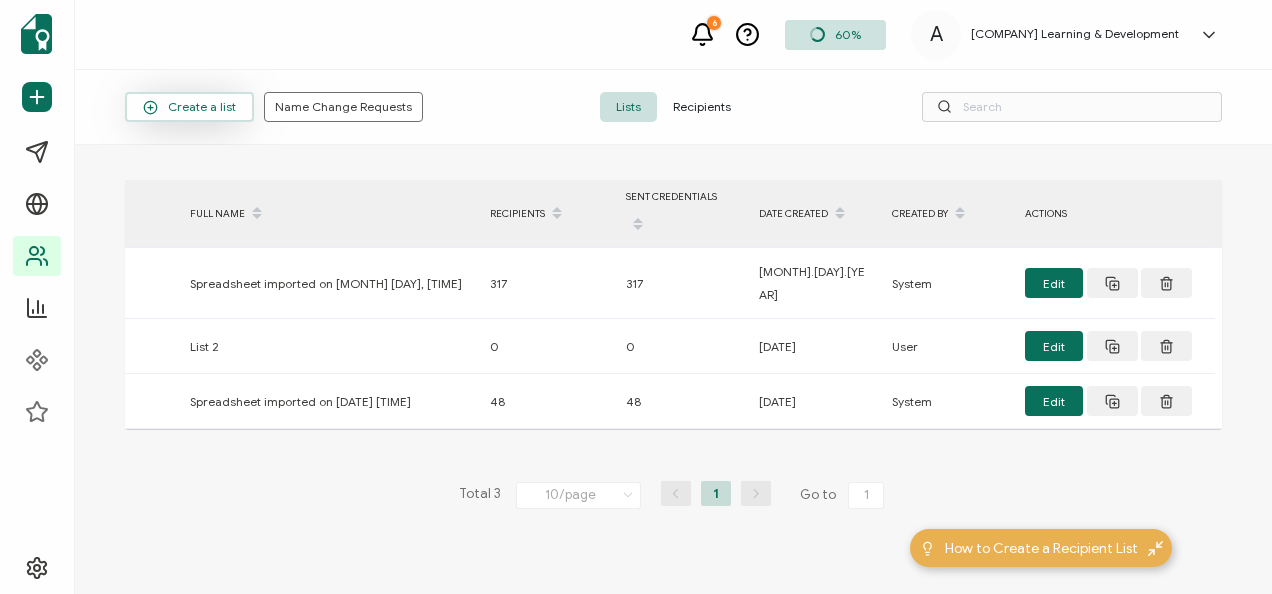 click on "Create a list" at bounding box center [189, 107] 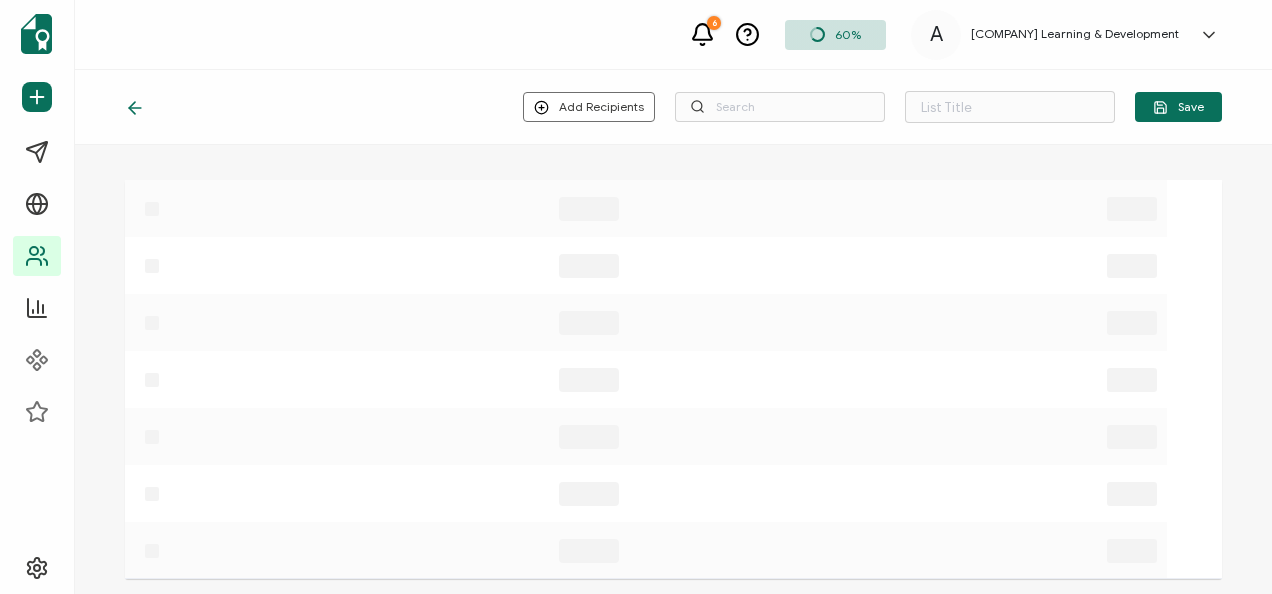 type on "List 4" 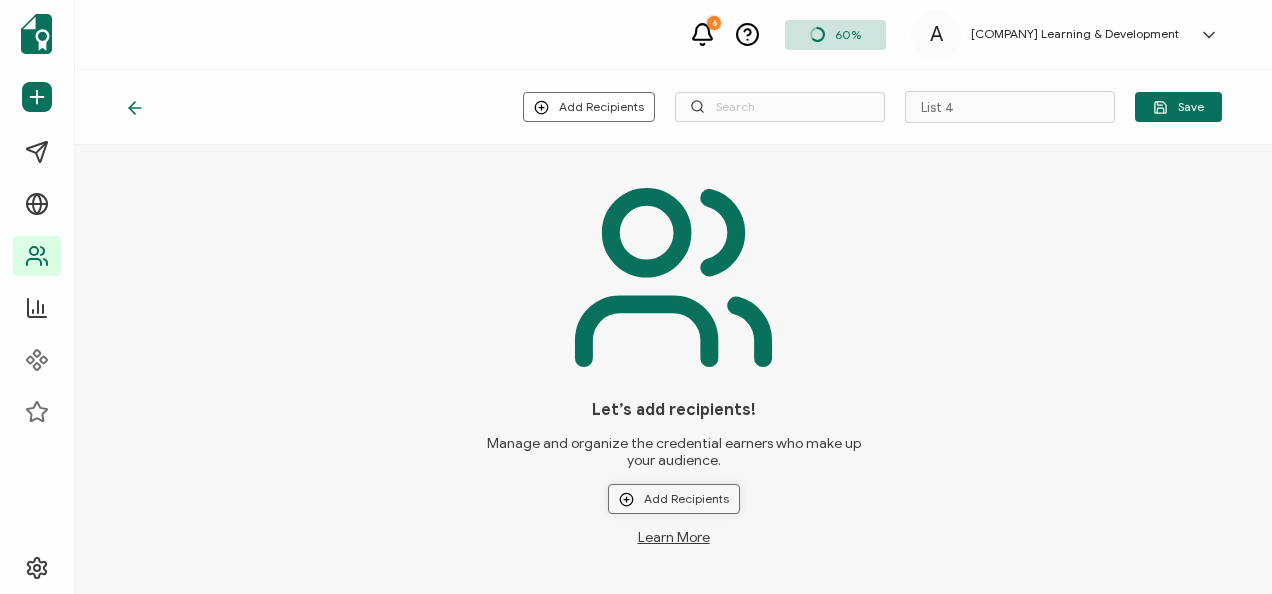 click on "Add Recipients" at bounding box center [674, 499] 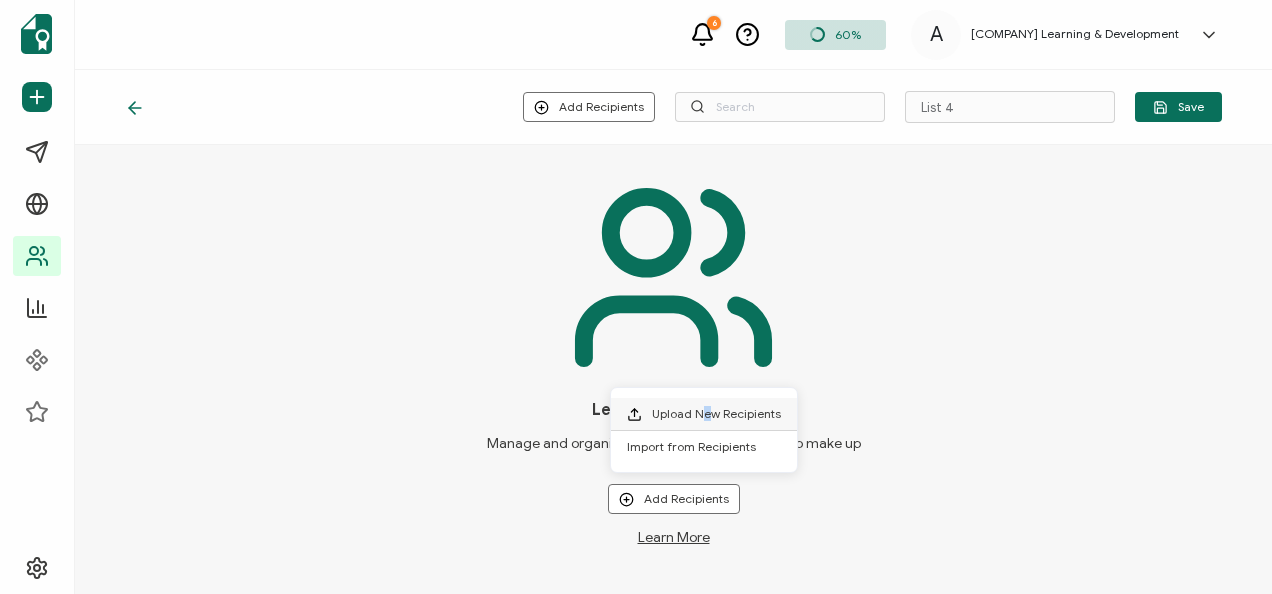 click on "Upload New Recipients" at bounding box center (716, 413) 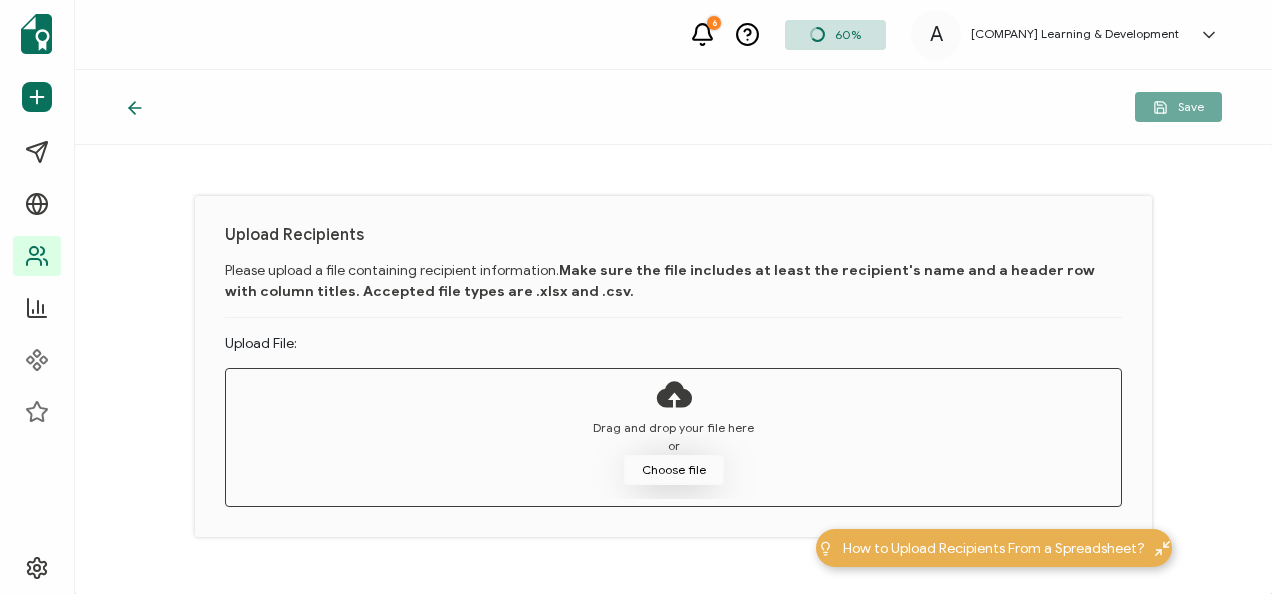 scroll, scrollTop: 90, scrollLeft: 0, axis: vertical 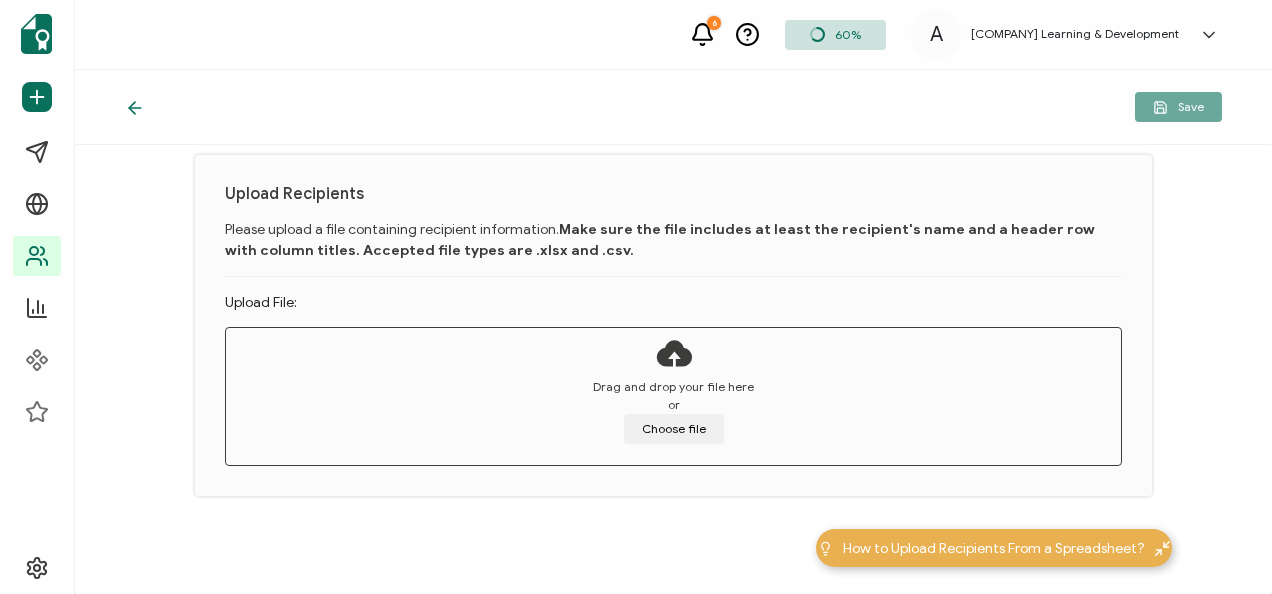 click on "Drag and drop your file here   or
Choose file" at bounding box center [674, 393] 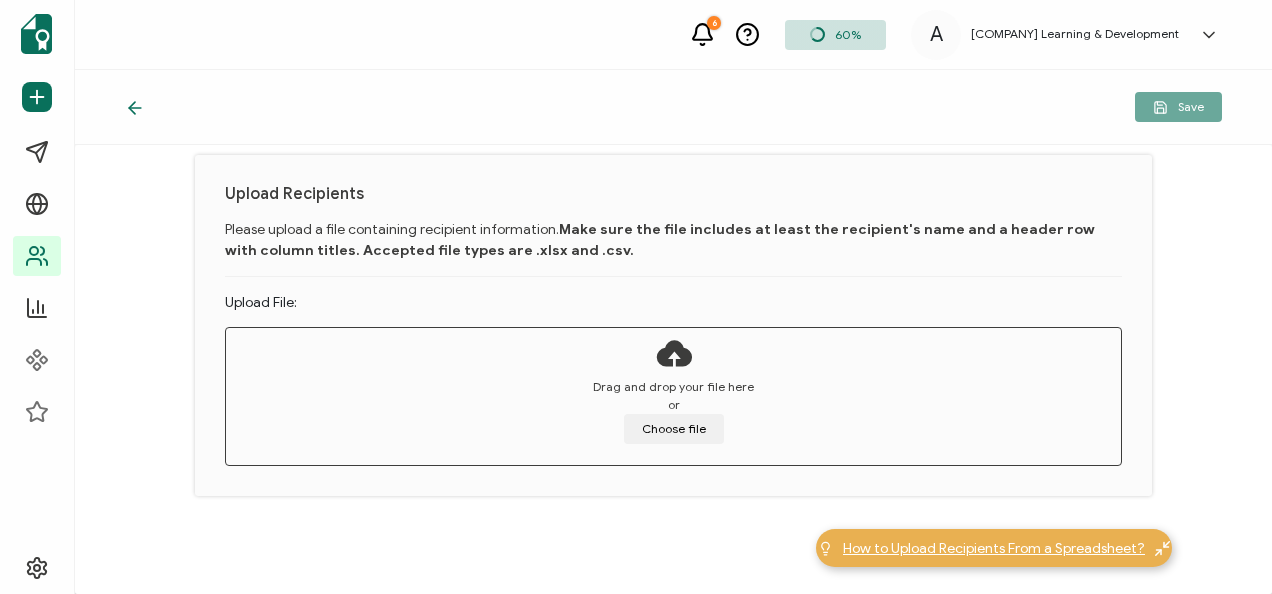 click on "How to Upload Recipients From a Spreadsheet?" at bounding box center (994, 548) 